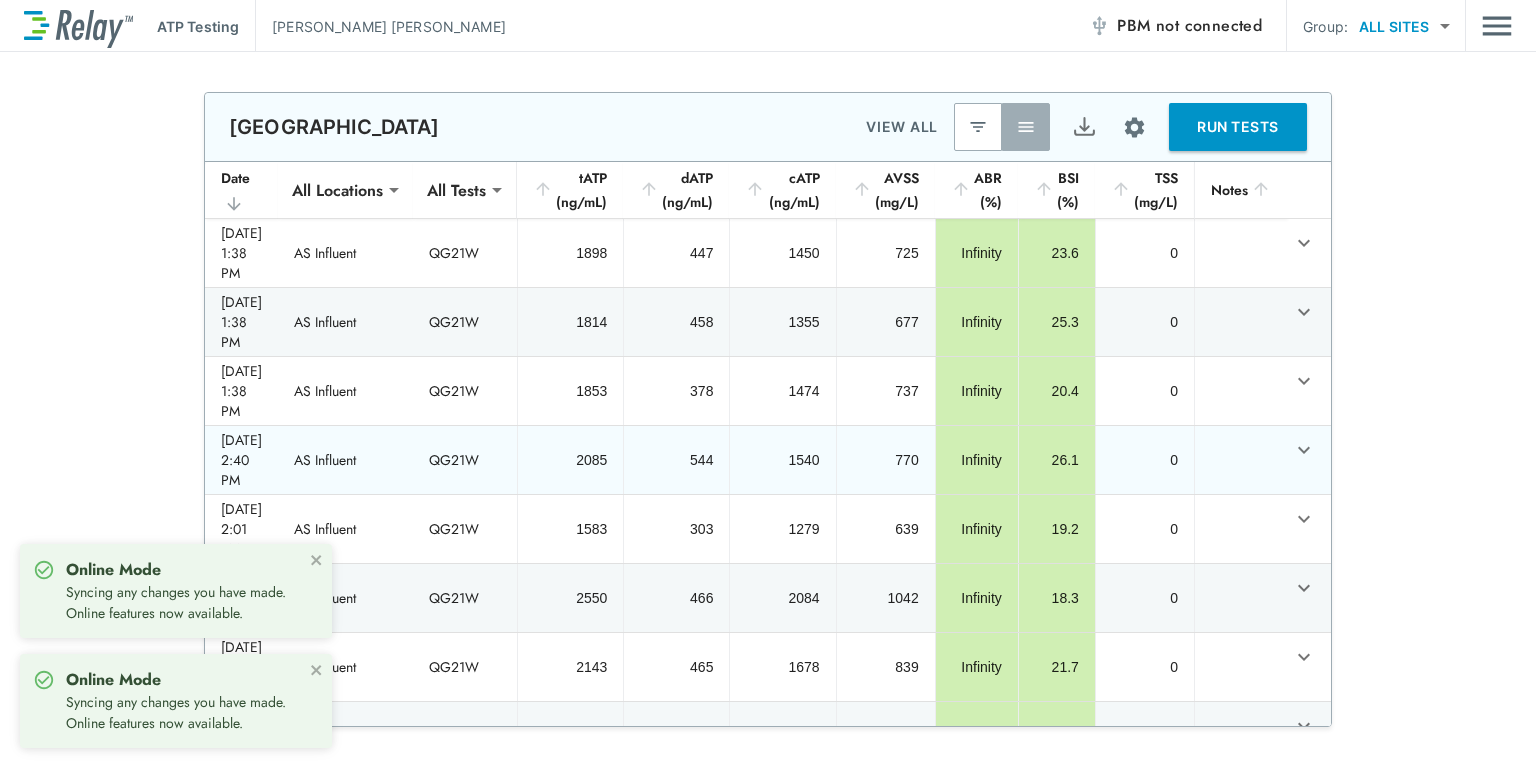 scroll, scrollTop: 0, scrollLeft: 0, axis: both 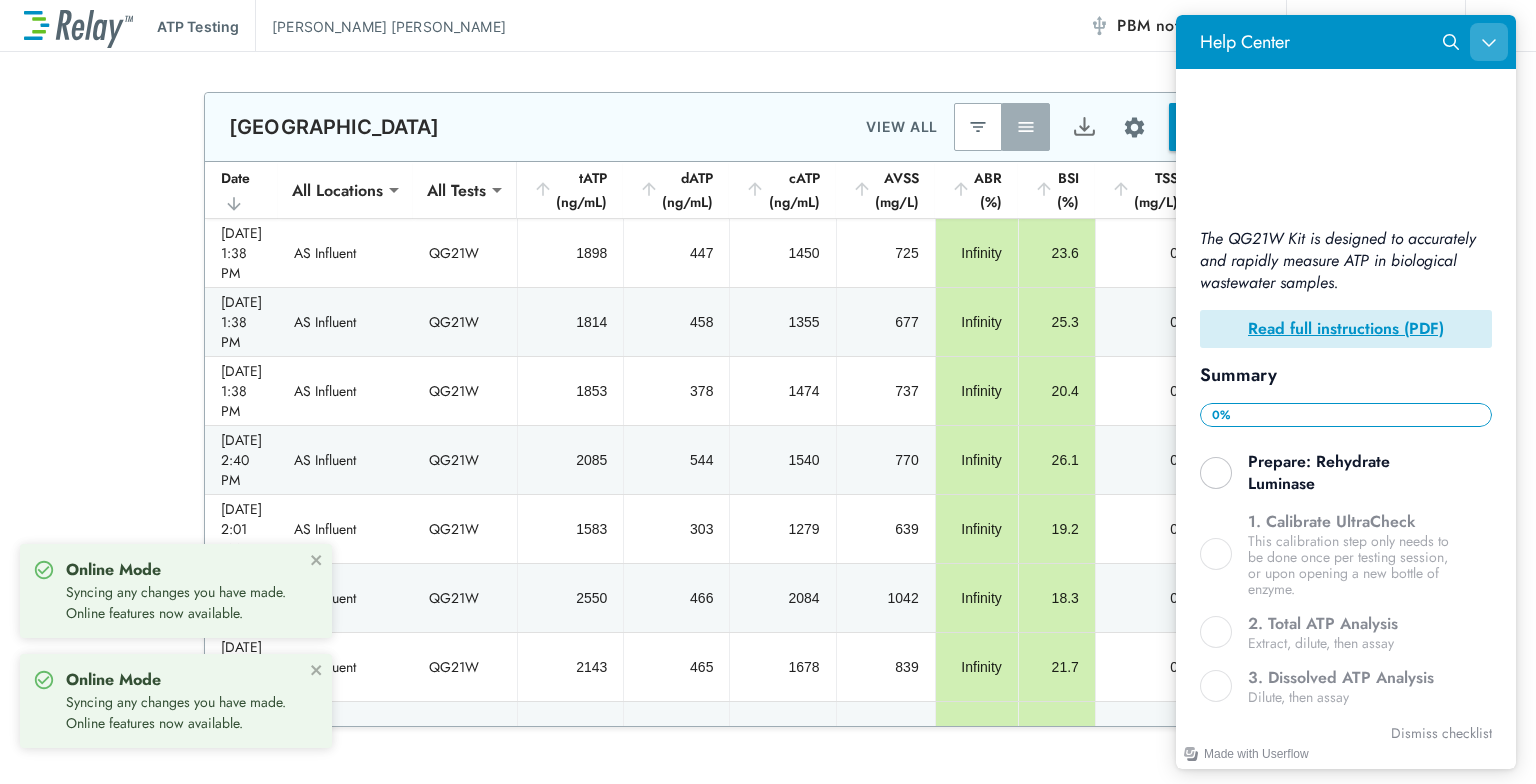 click at bounding box center [1489, 42] 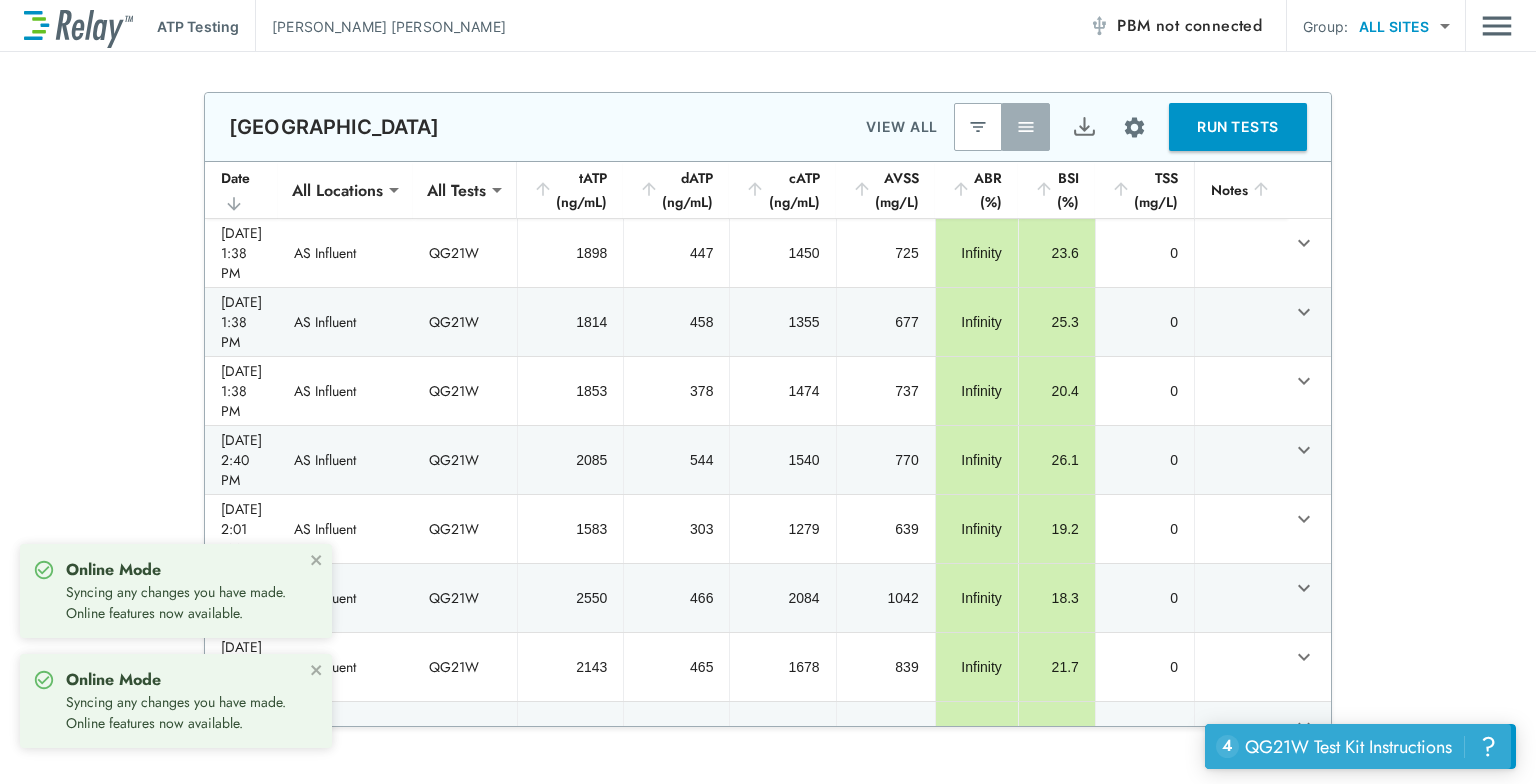 scroll, scrollTop: 0, scrollLeft: 0, axis: both 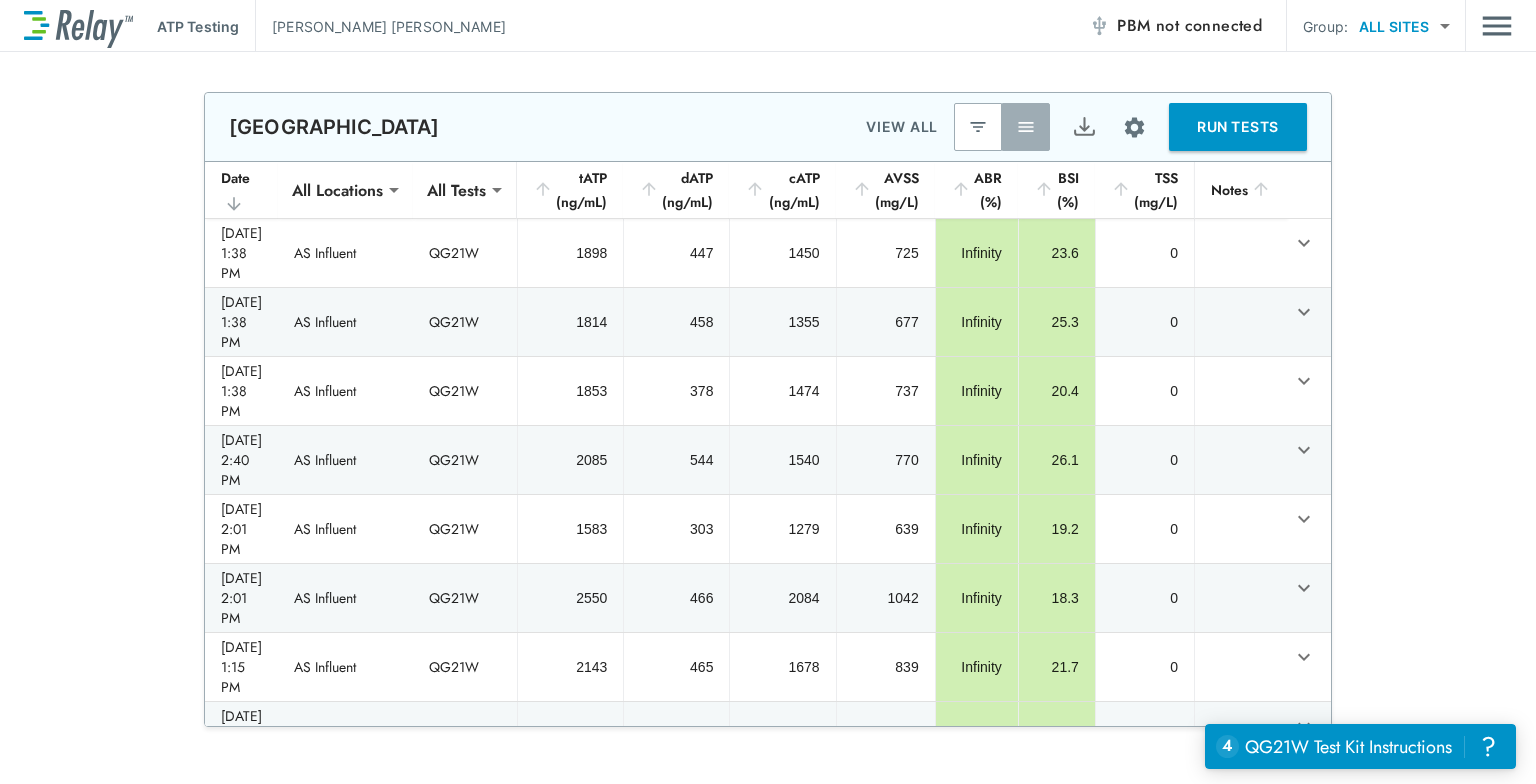 click on "RUN TESTS" at bounding box center (1238, 127) 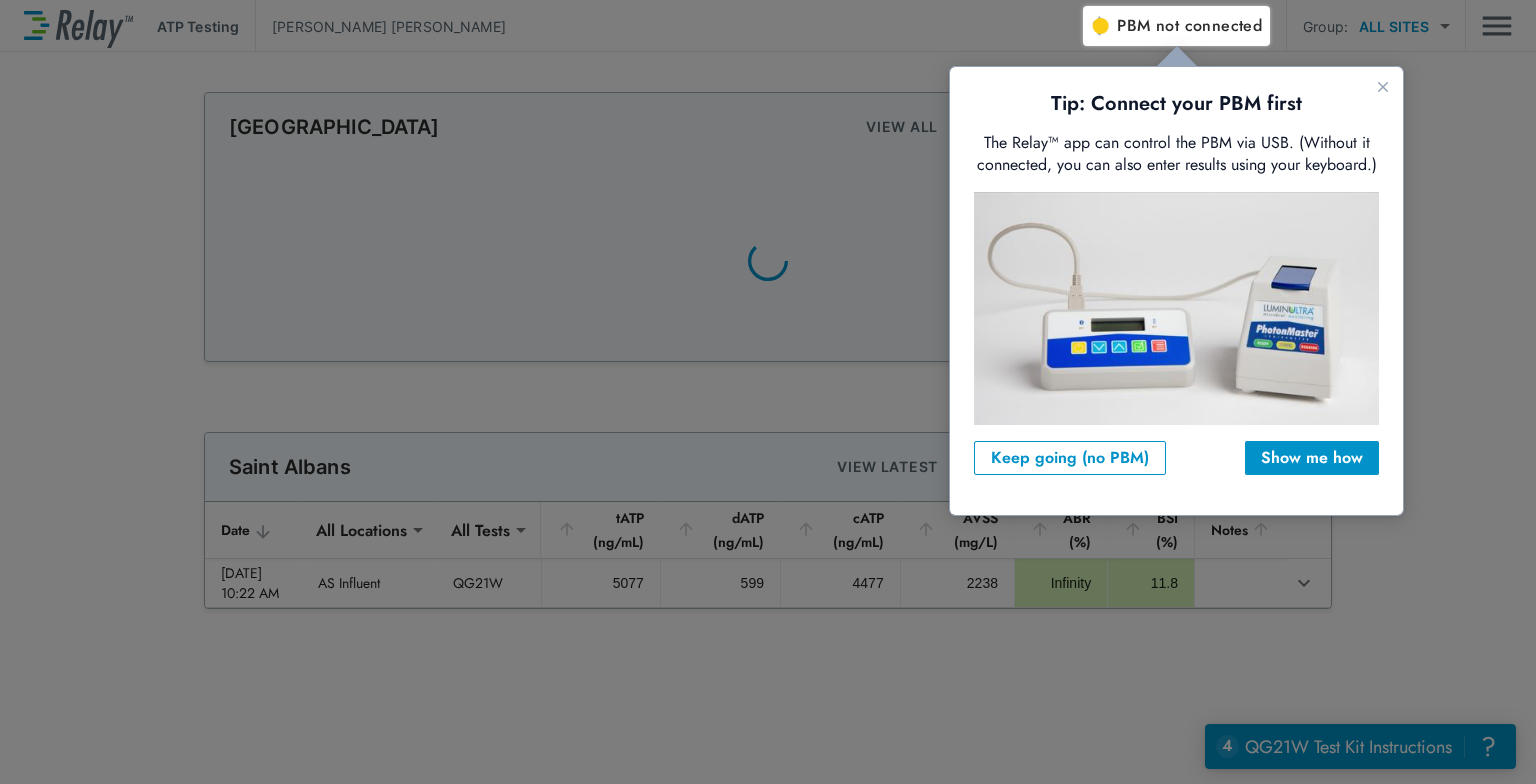 scroll, scrollTop: 0, scrollLeft: 0, axis: both 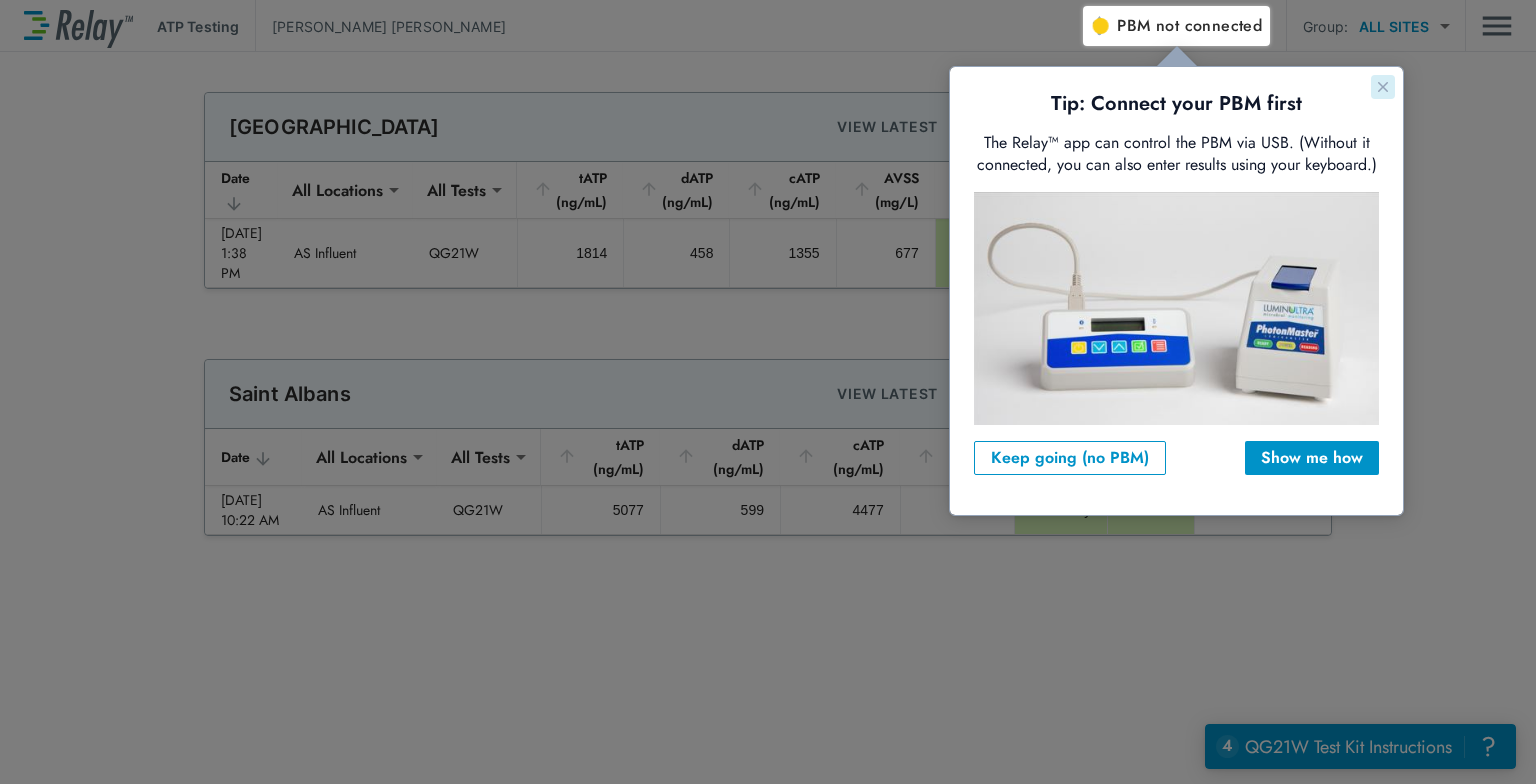 click 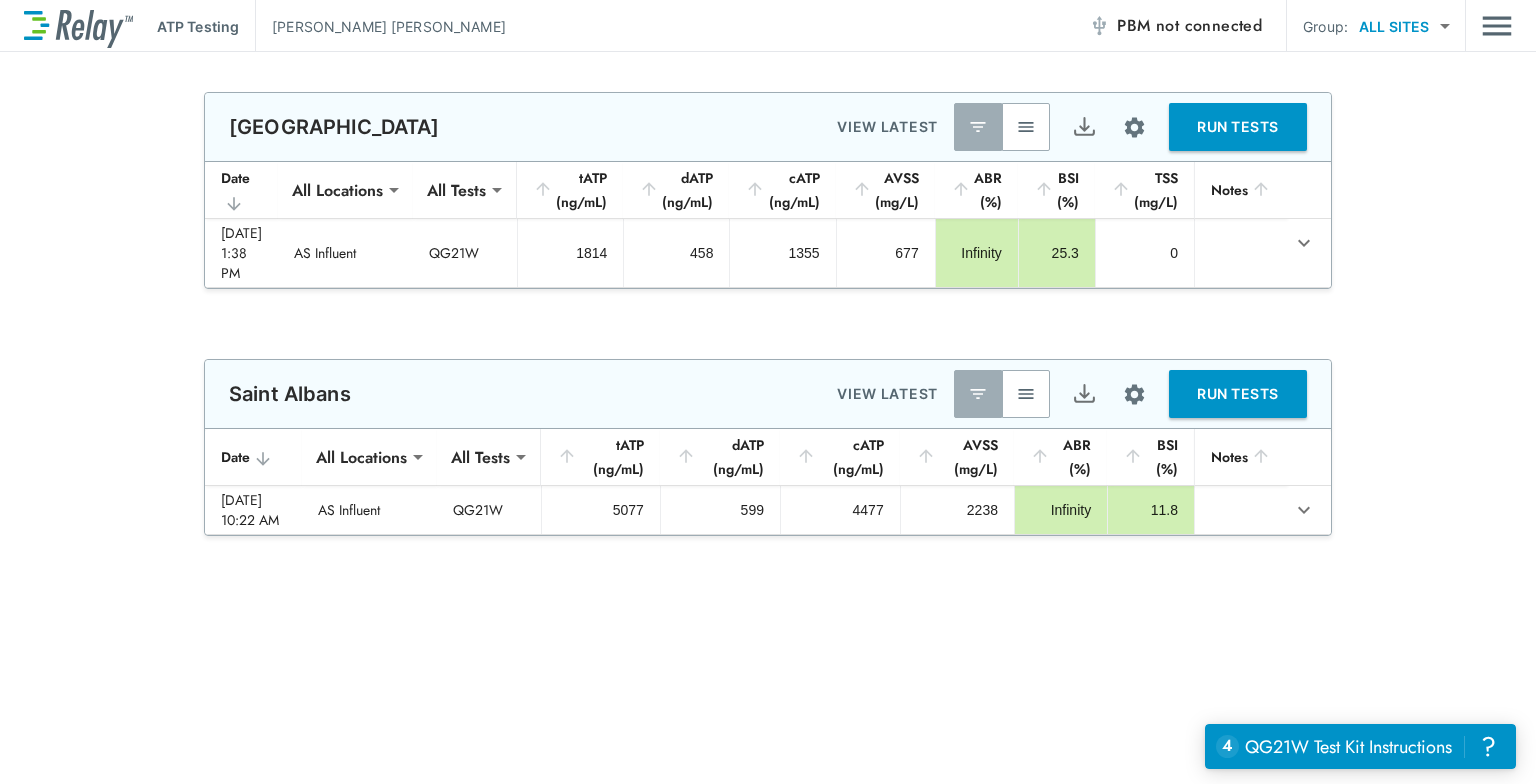 click on "not connected" at bounding box center [1209, 25] 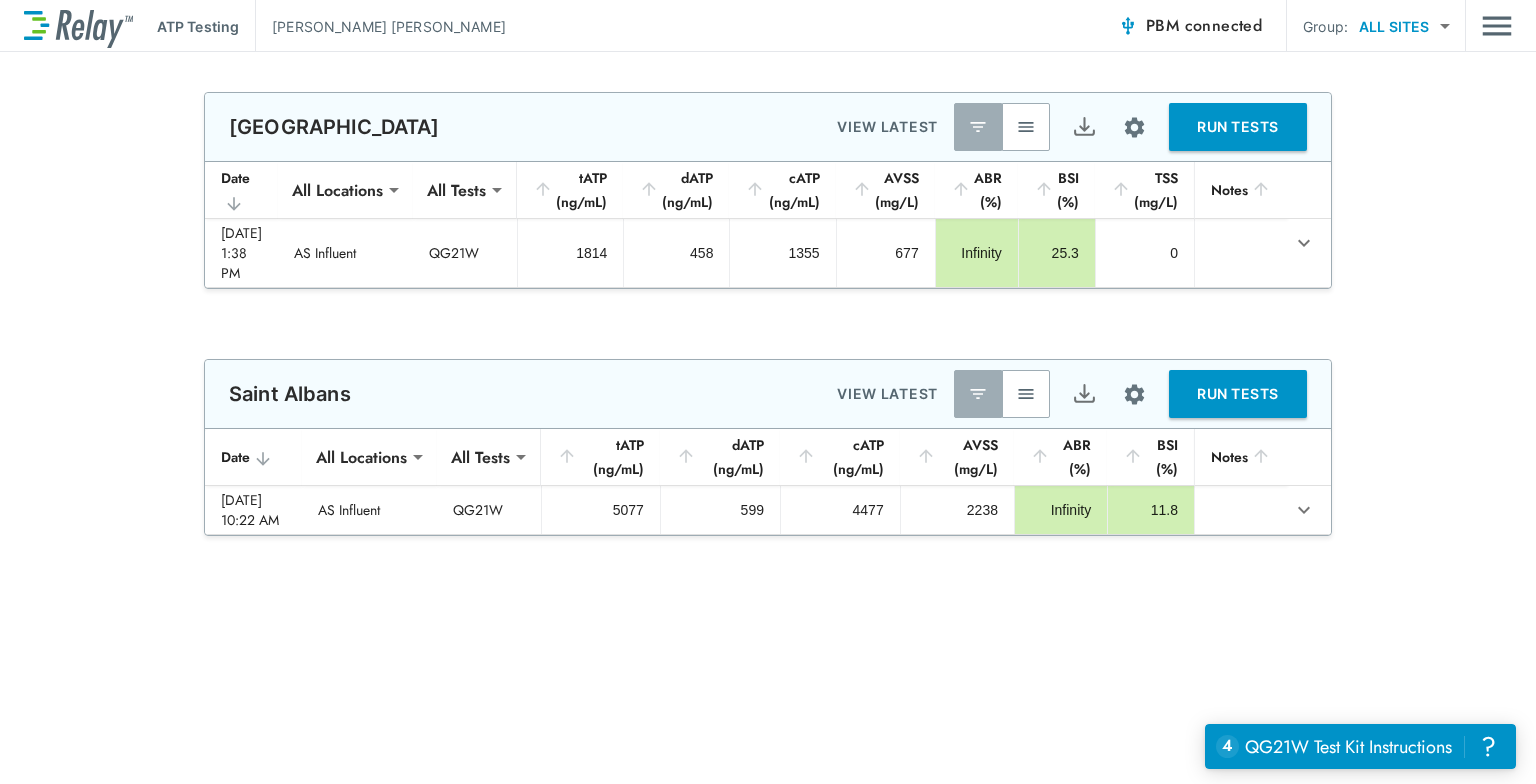 click on "RUN TESTS" at bounding box center (1238, 127) 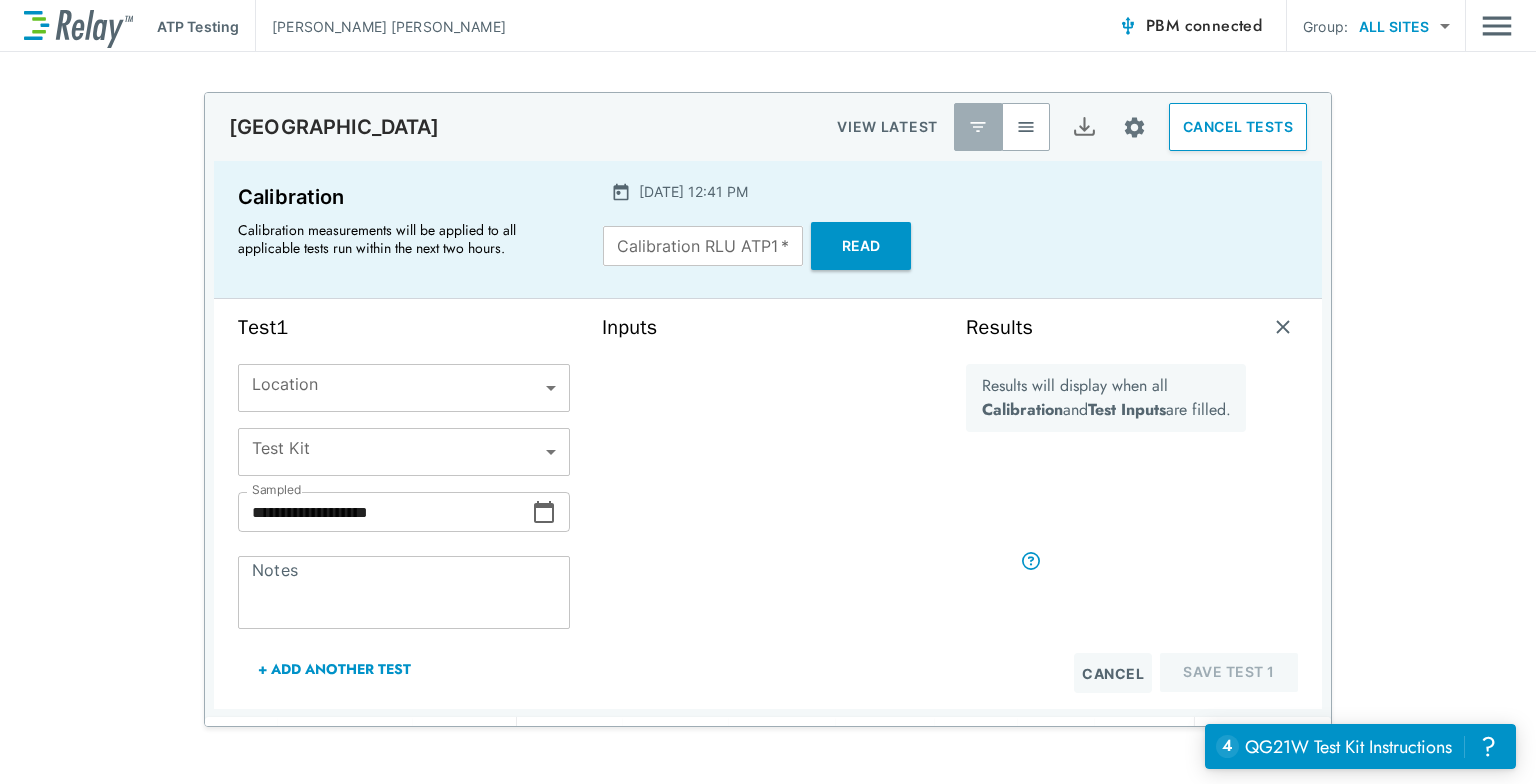 scroll, scrollTop: 111, scrollLeft: 0, axis: vertical 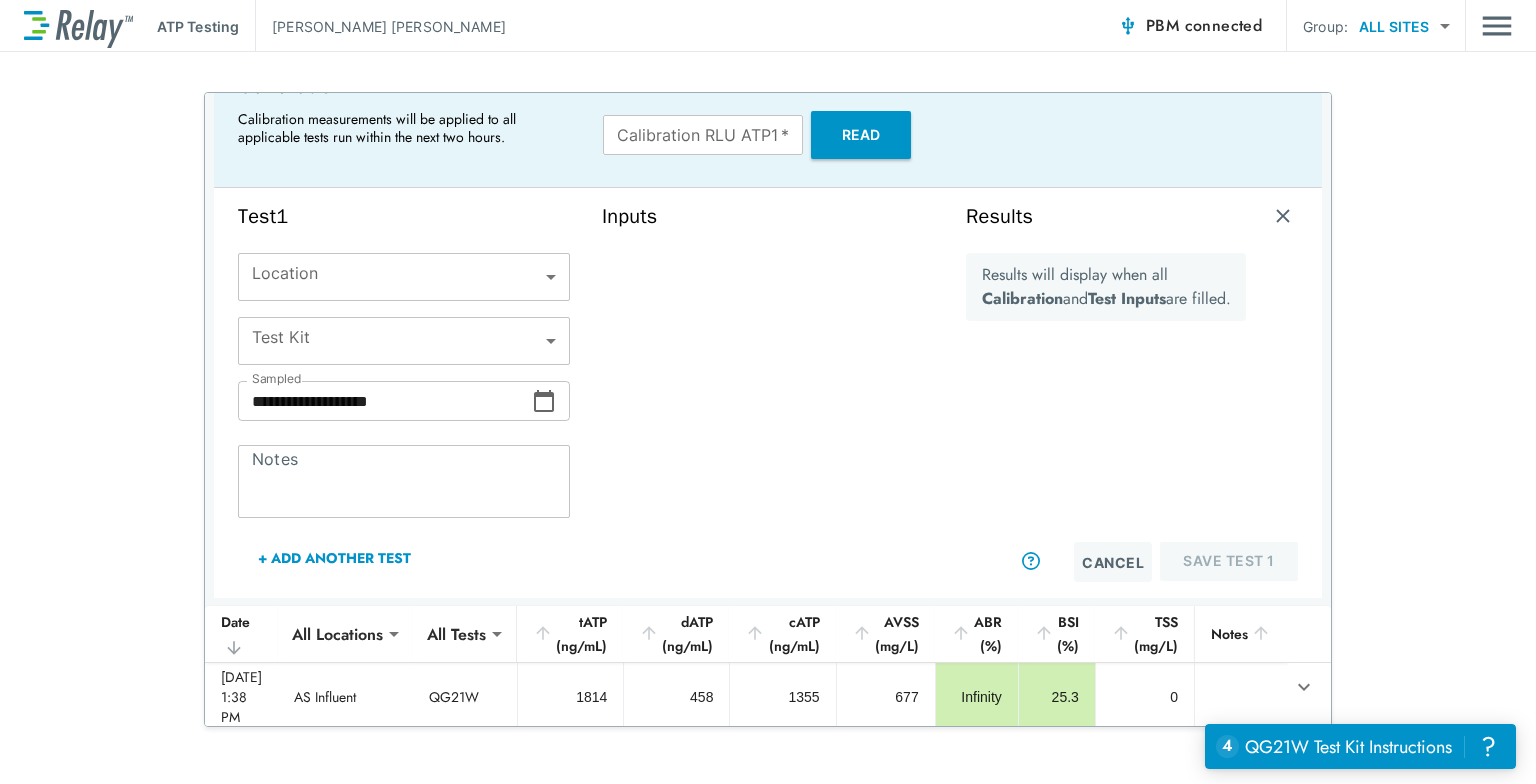 click on "**********" at bounding box center (768, 392) 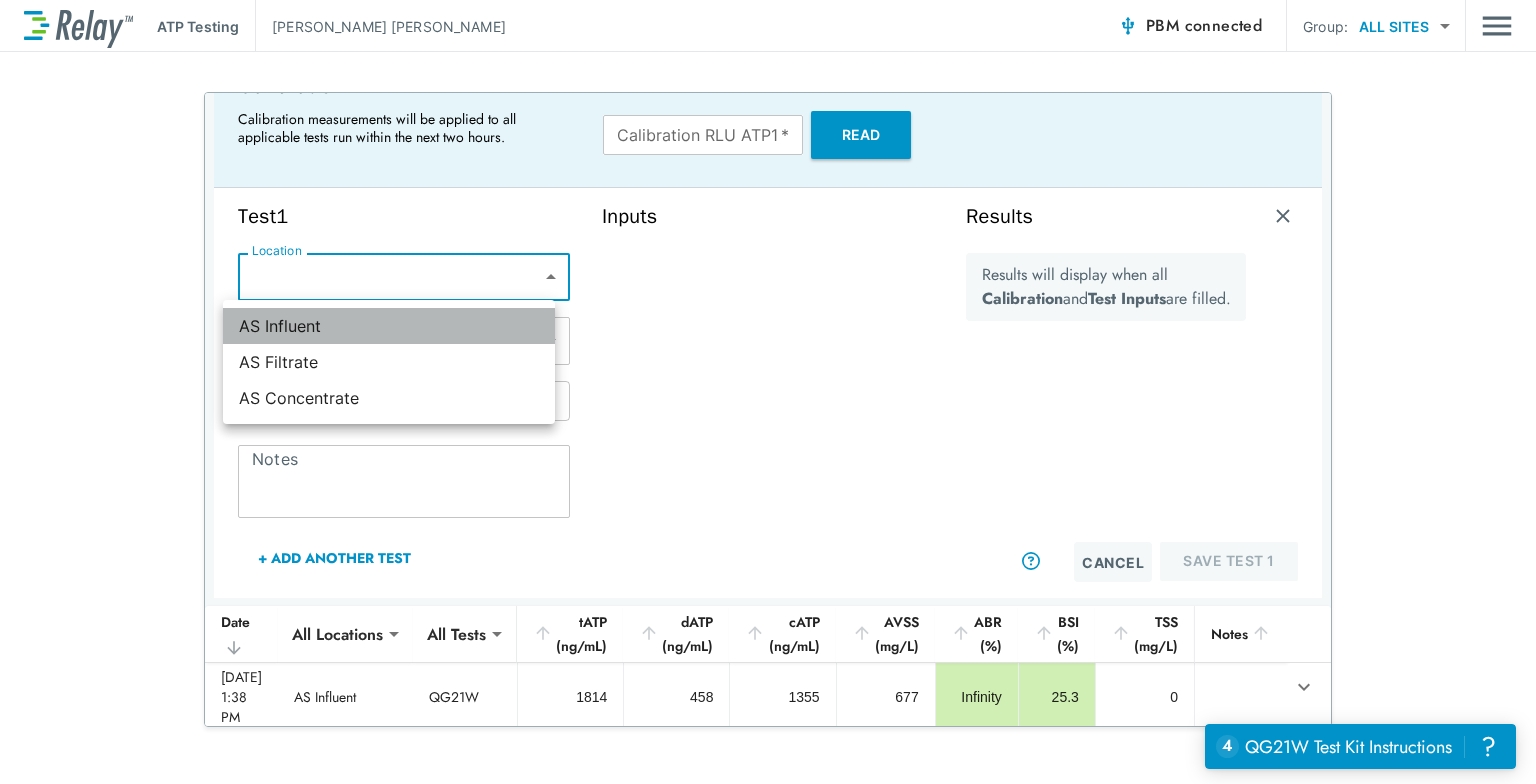 click on "AS Influent" at bounding box center [389, 326] 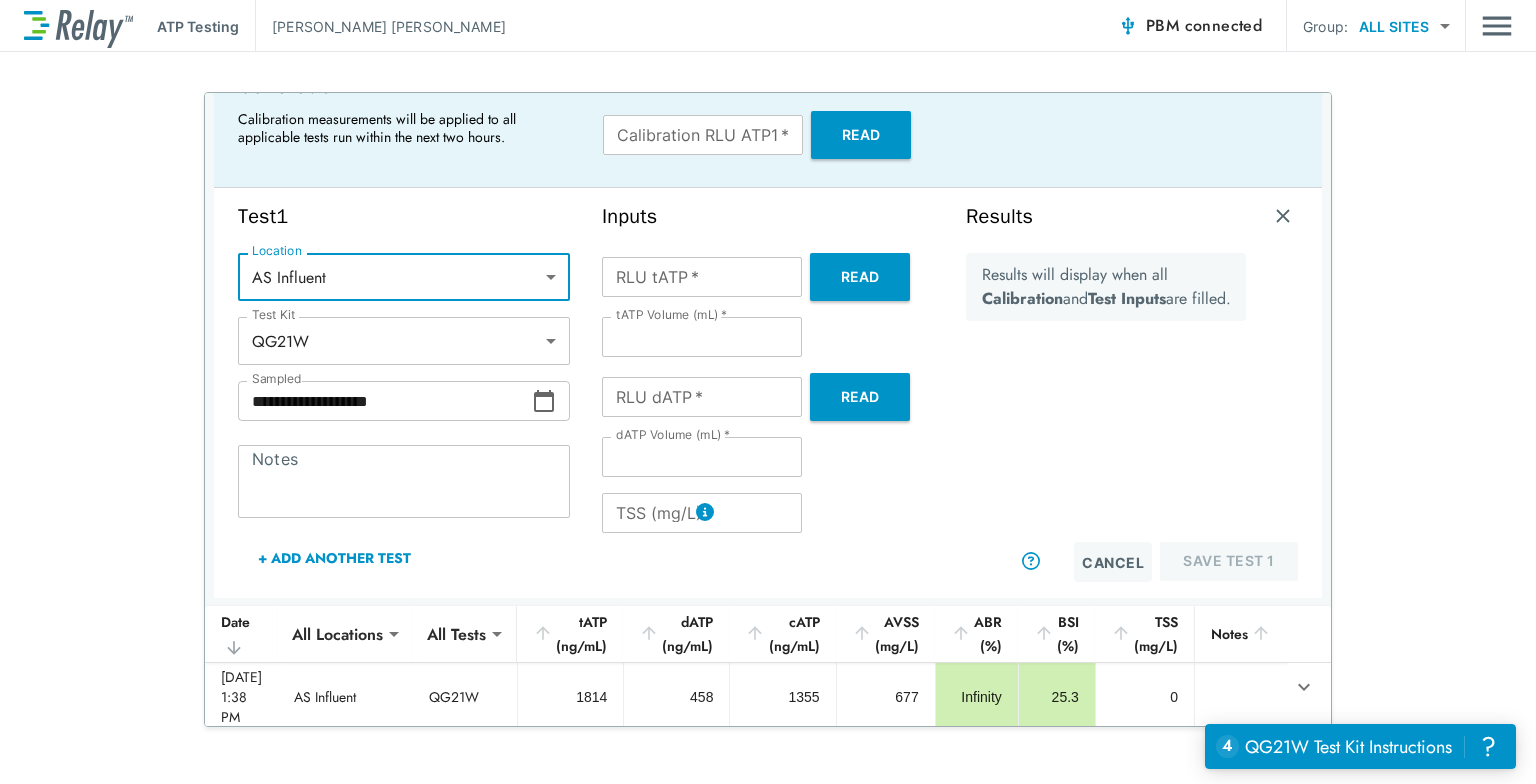 click on "+ Add Another Test" at bounding box center (334, 558) 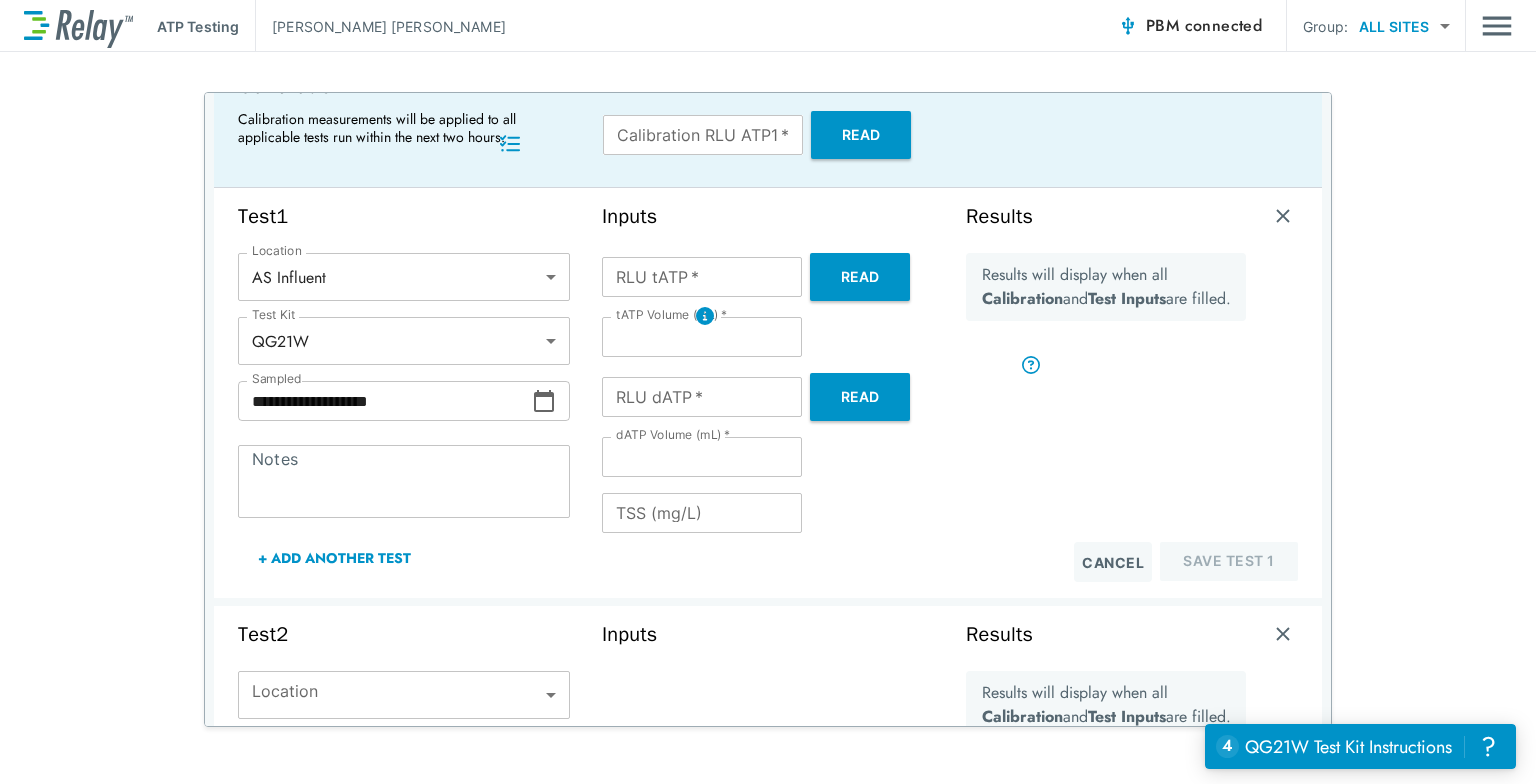 scroll, scrollTop: 308, scrollLeft: 0, axis: vertical 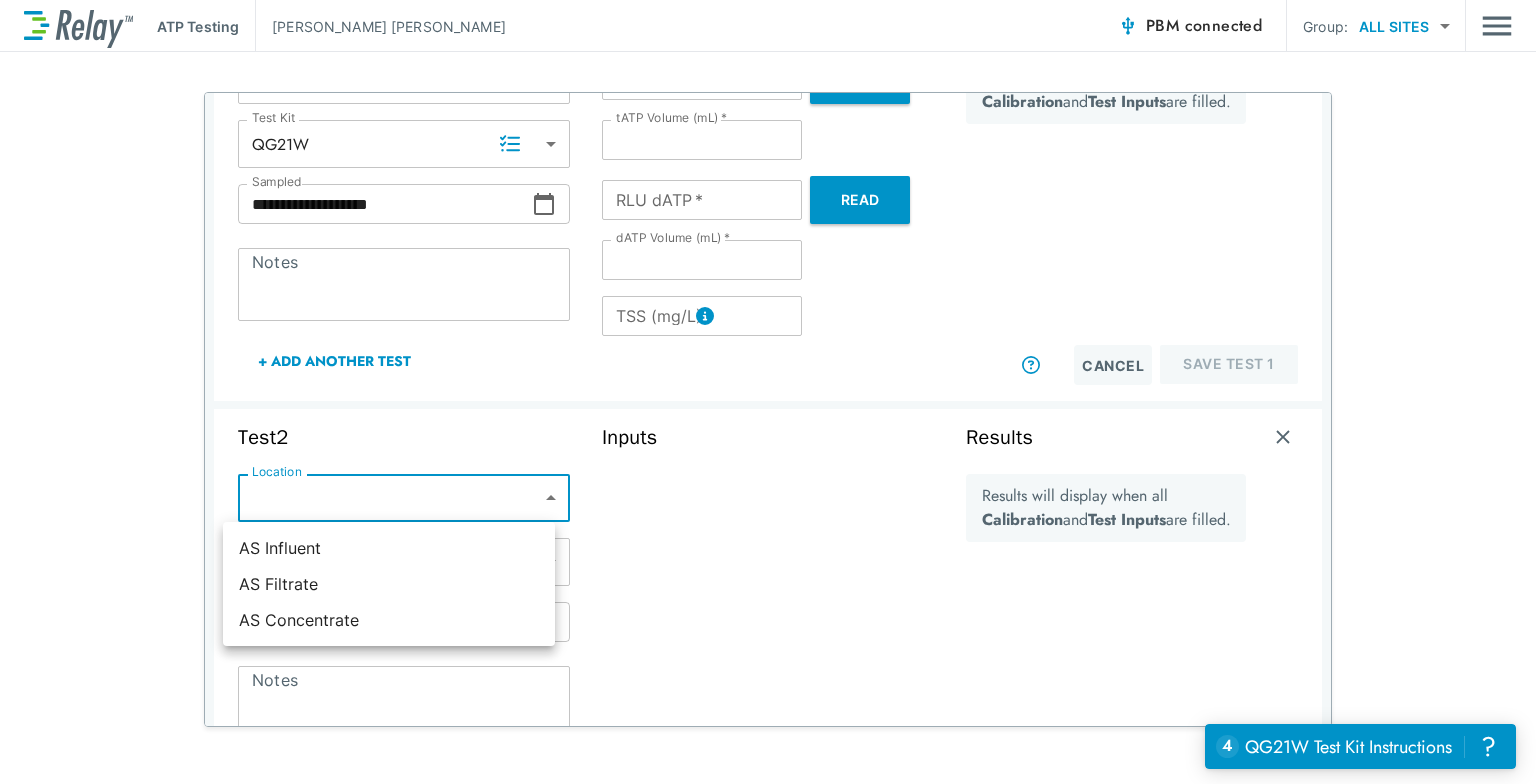 click on "**********" at bounding box center [768, 392] 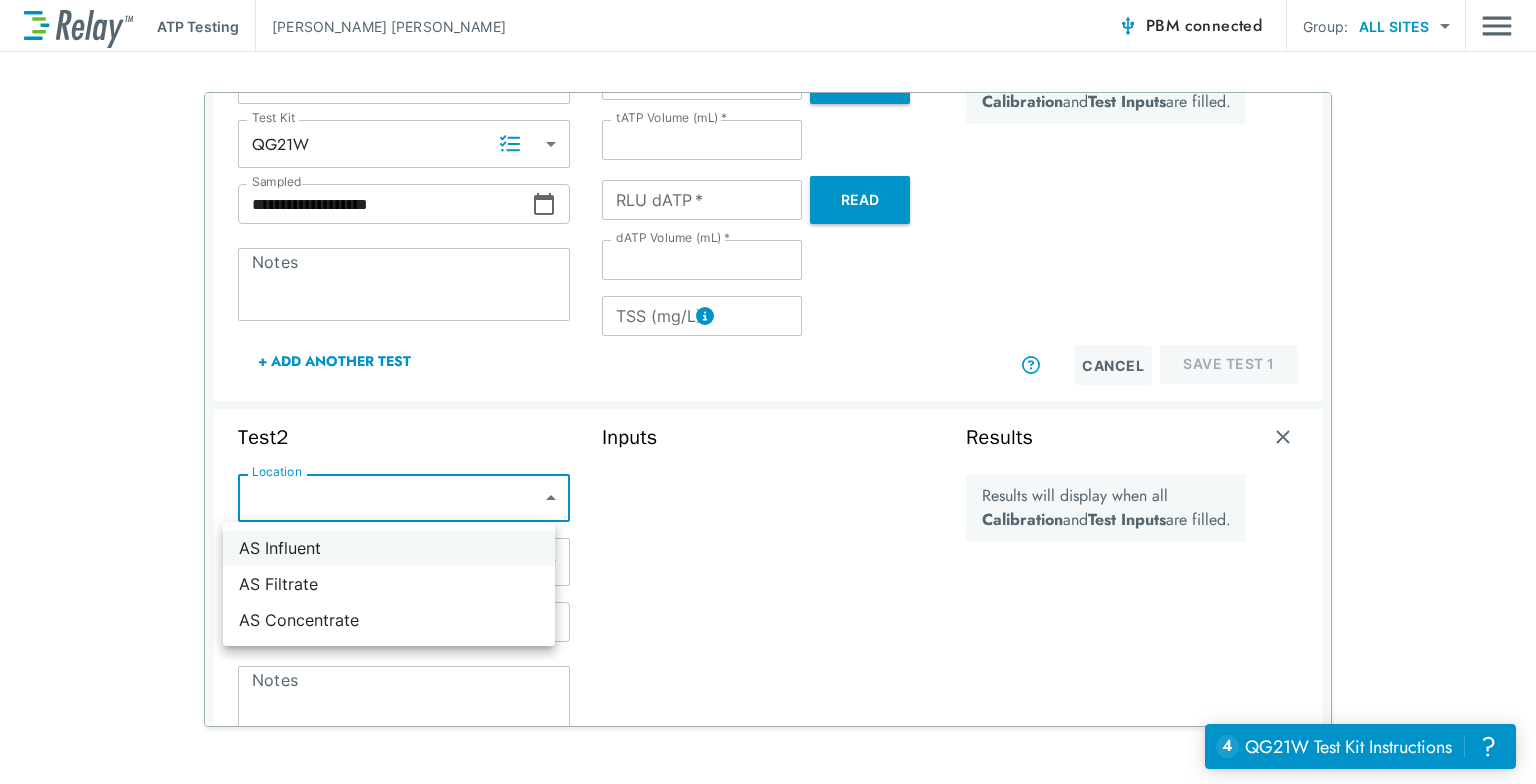 click on "AS Influent" at bounding box center [389, 548] 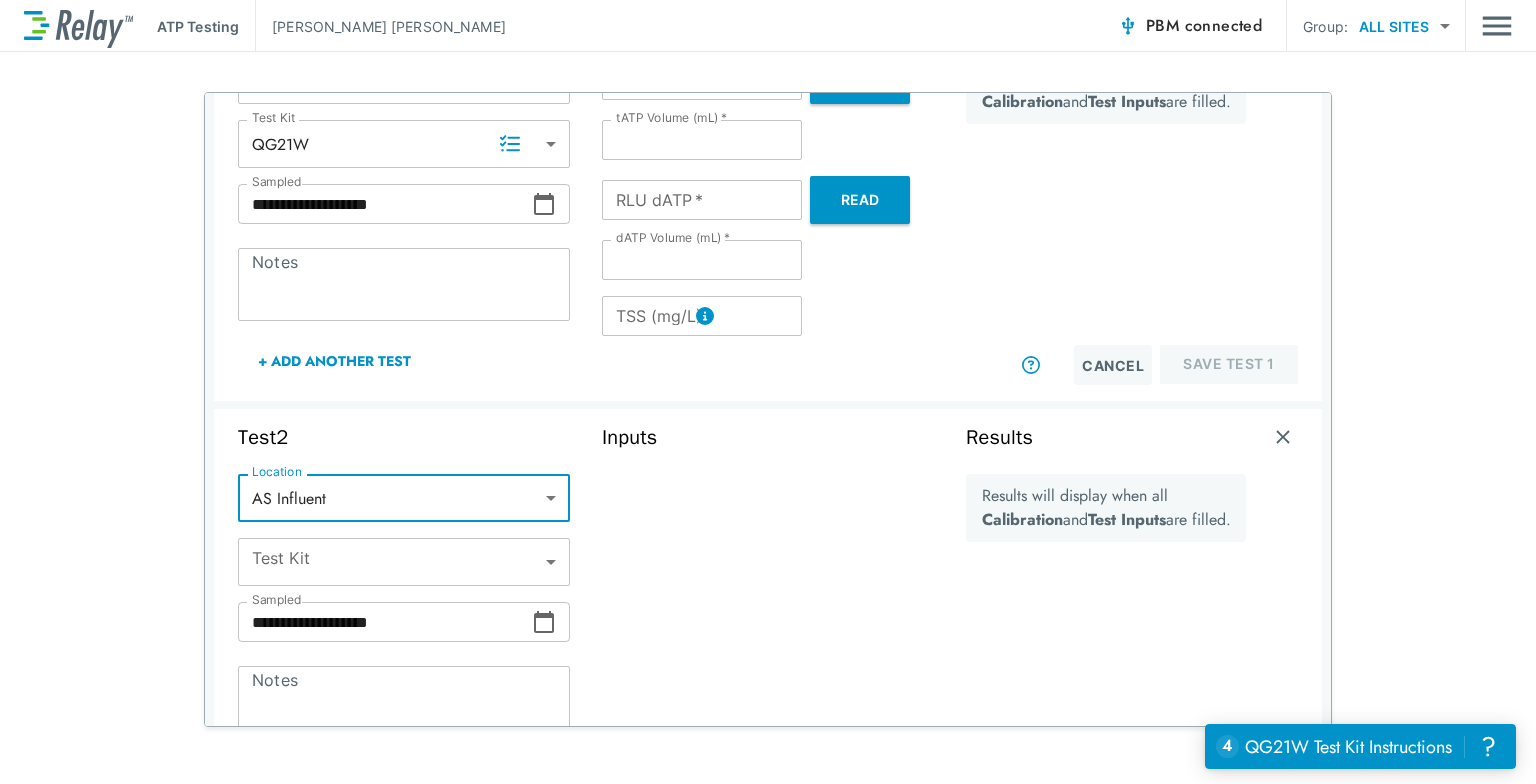 type on "**********" 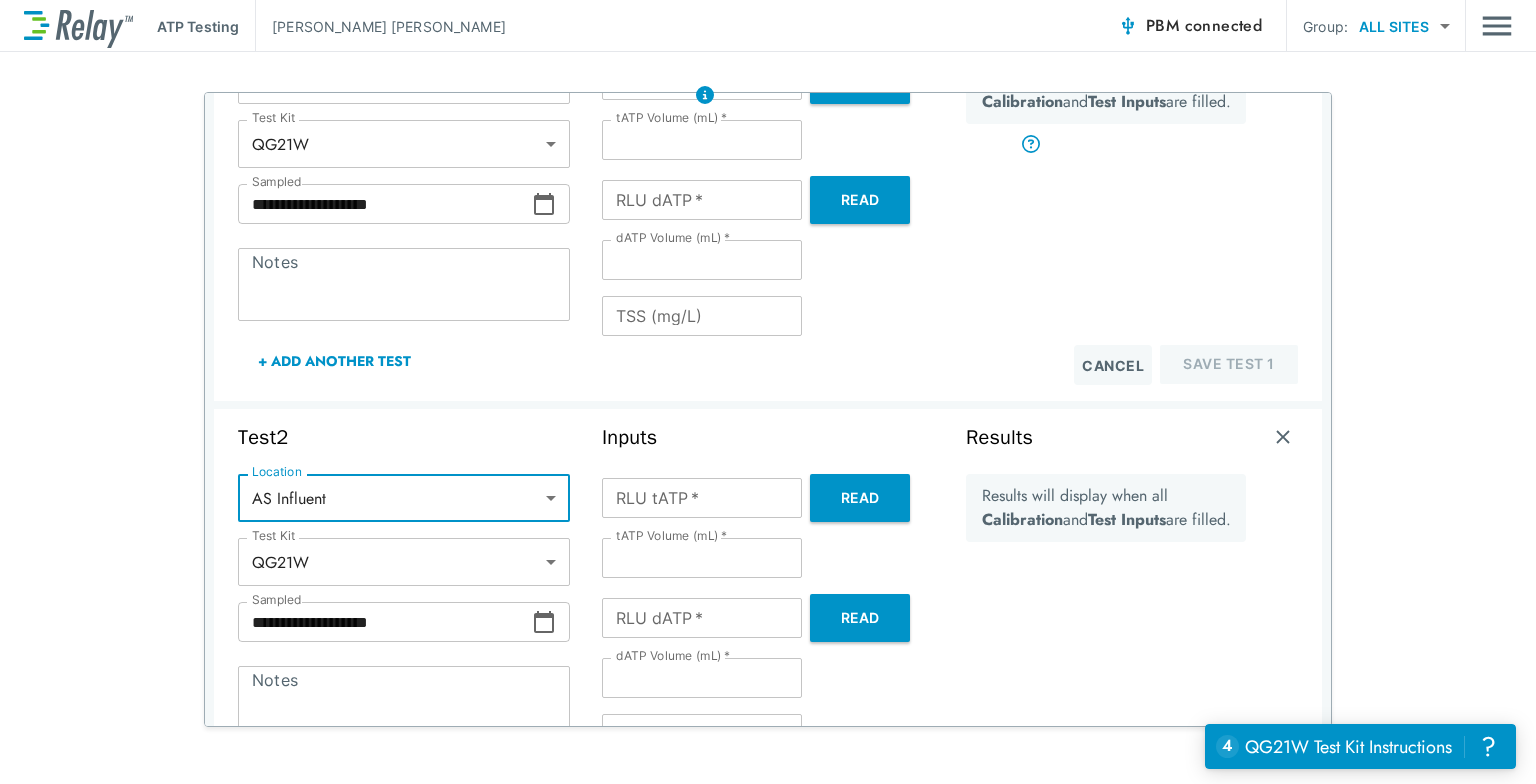 scroll, scrollTop: 528, scrollLeft: 0, axis: vertical 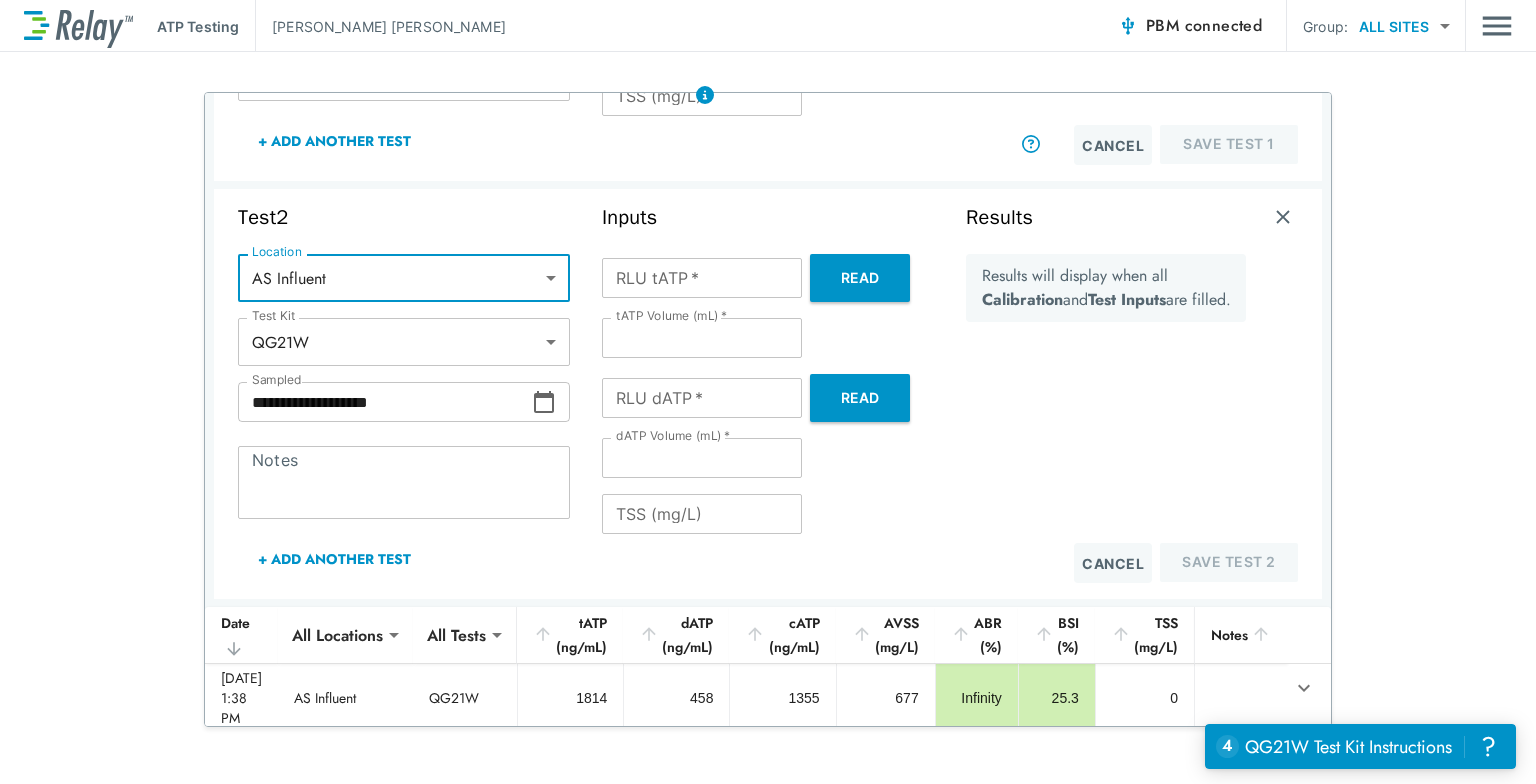 click on "+ Add Another Test" at bounding box center [334, 559] 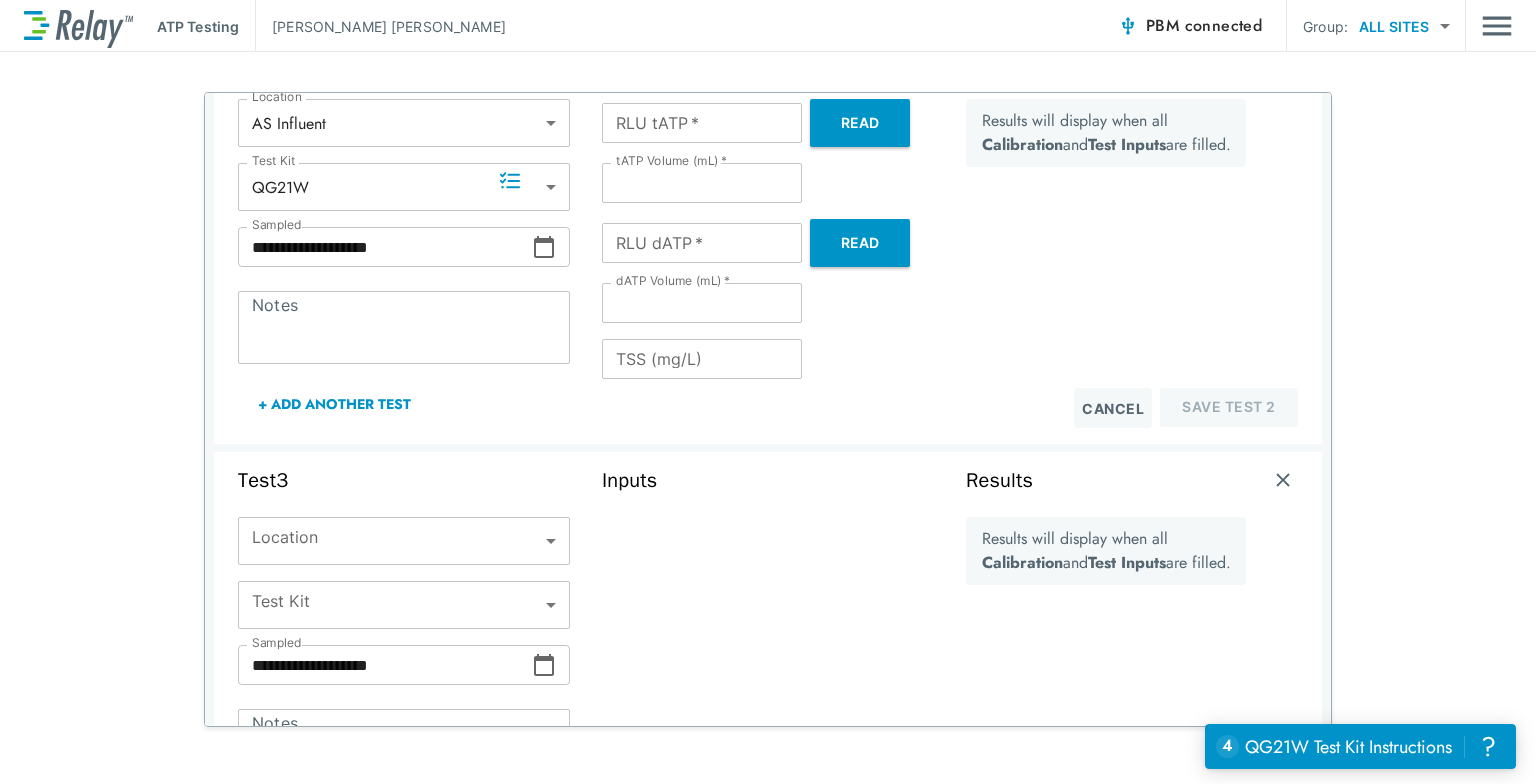 scroll, scrollTop: 688, scrollLeft: 0, axis: vertical 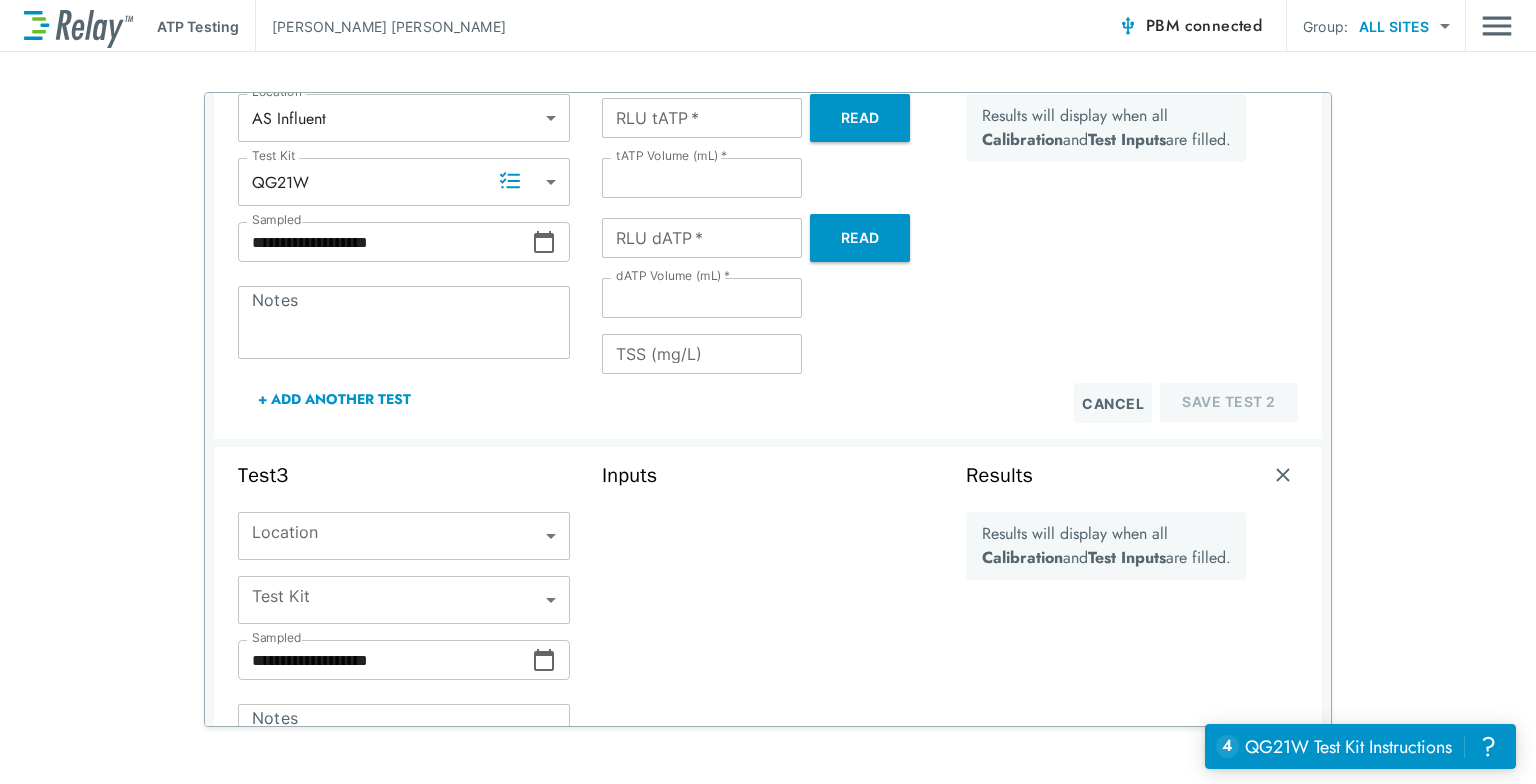 click on "**********" at bounding box center [768, 392] 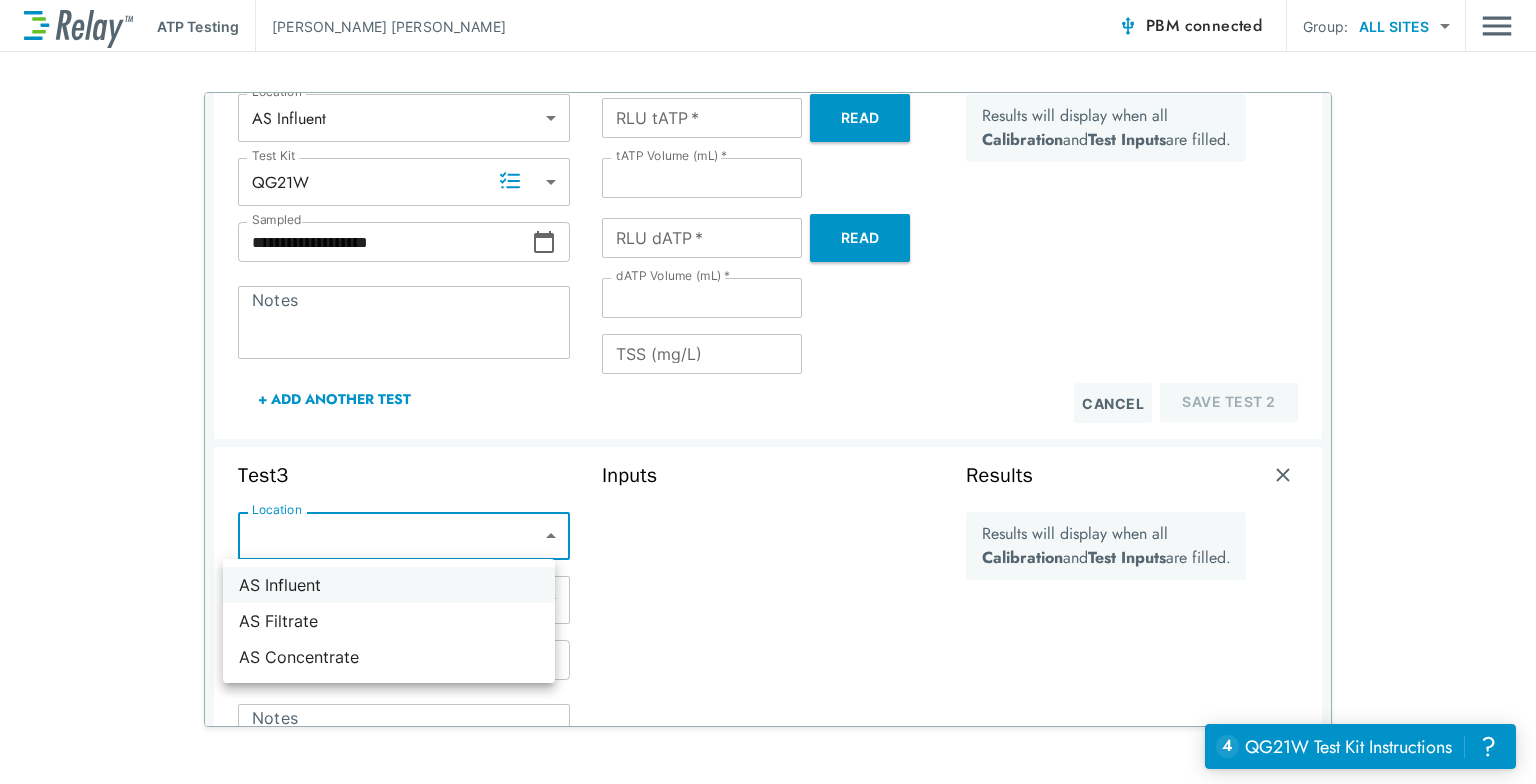 click on "AS Influent" at bounding box center (389, 585) 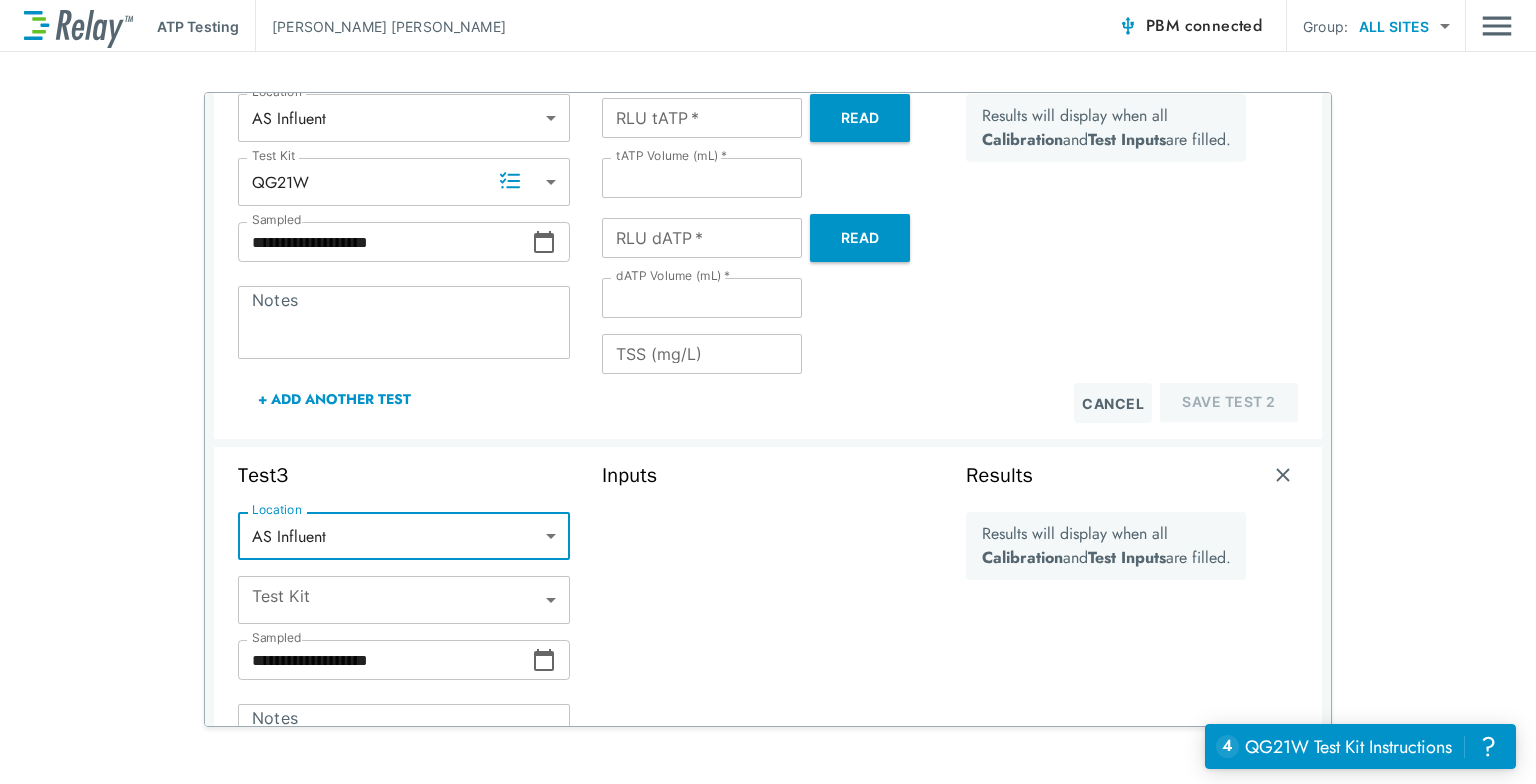 type on "*****" 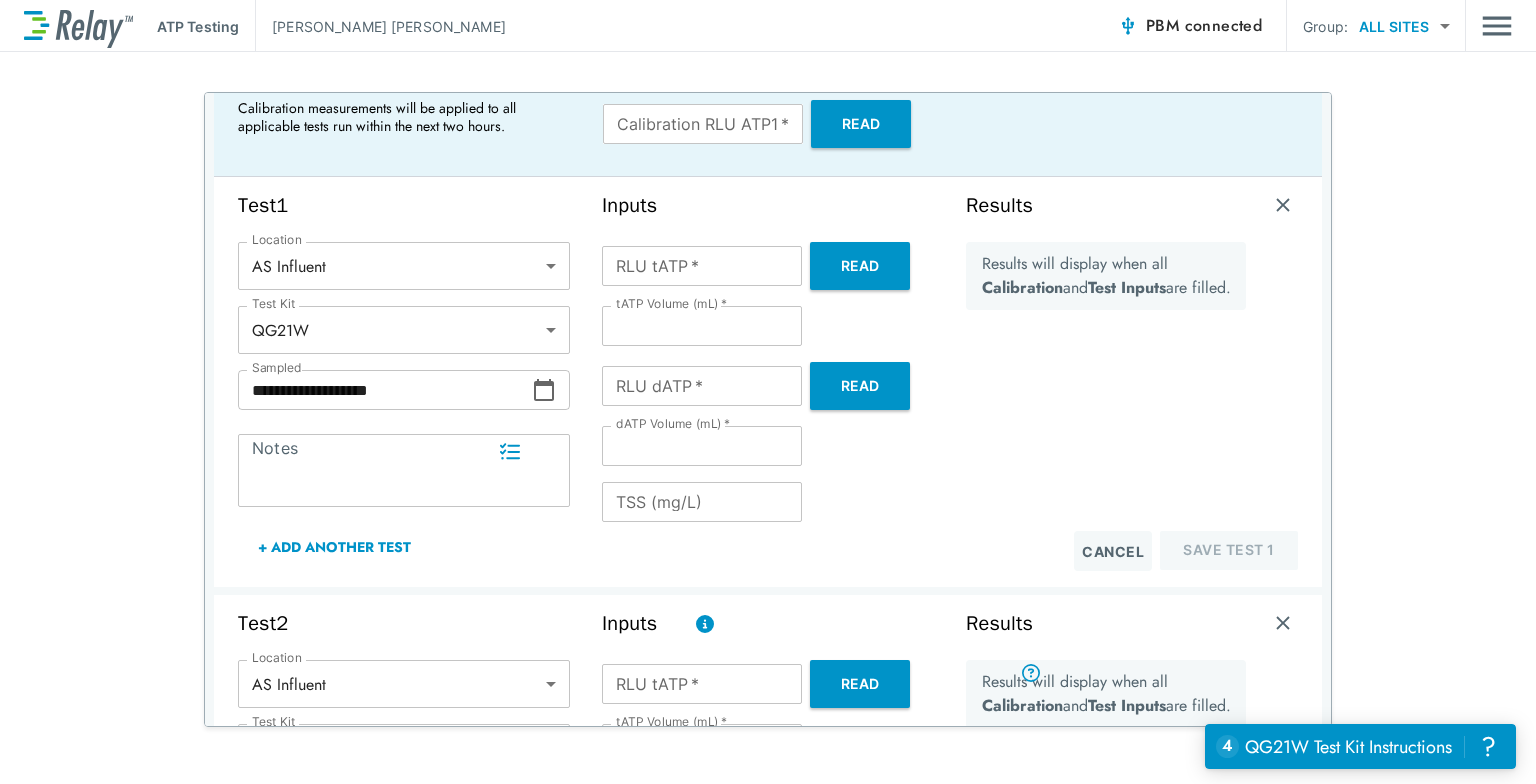 scroll, scrollTop: 0, scrollLeft: 0, axis: both 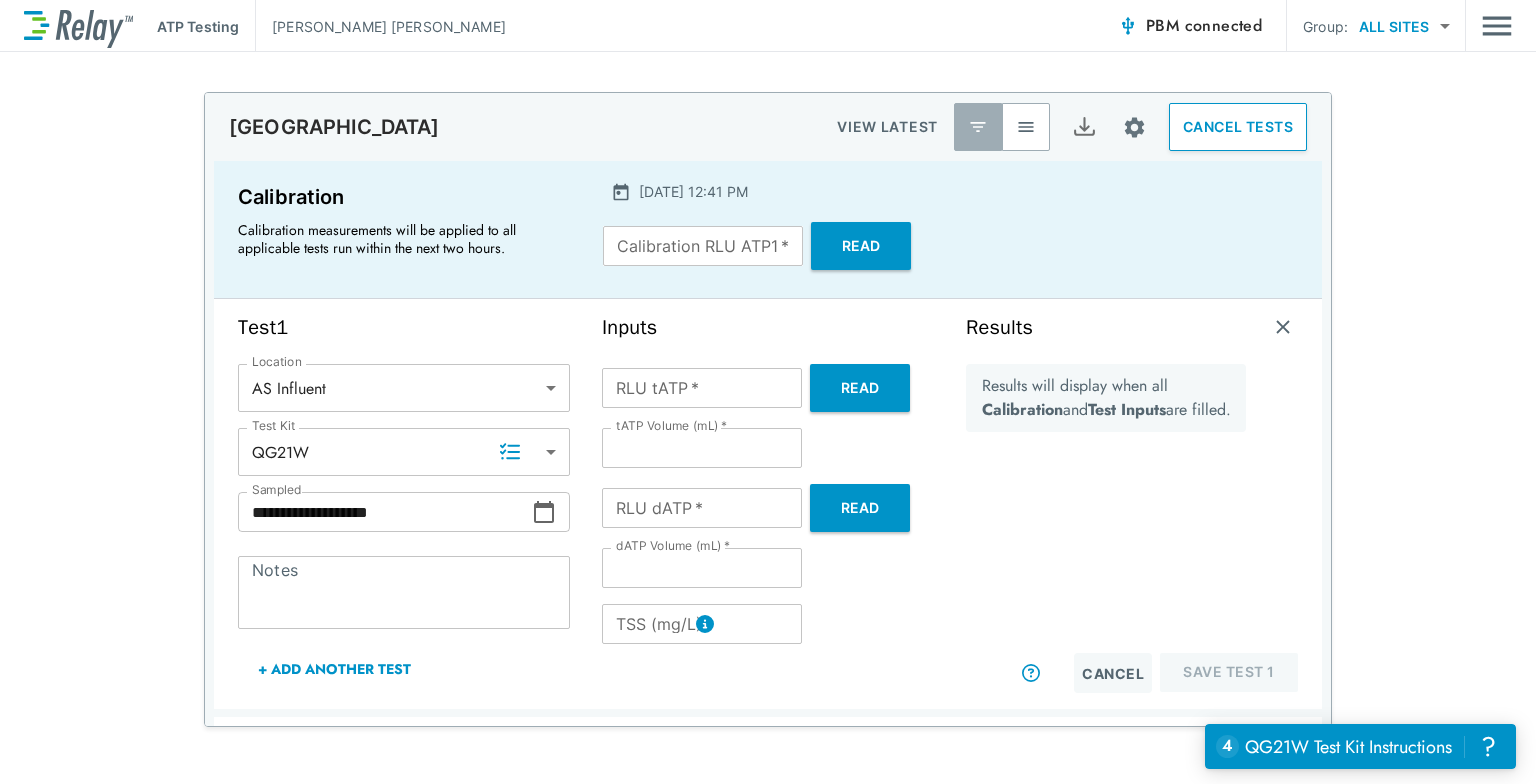 click on "Calibration RLU ATP1   *" at bounding box center (703, 246) 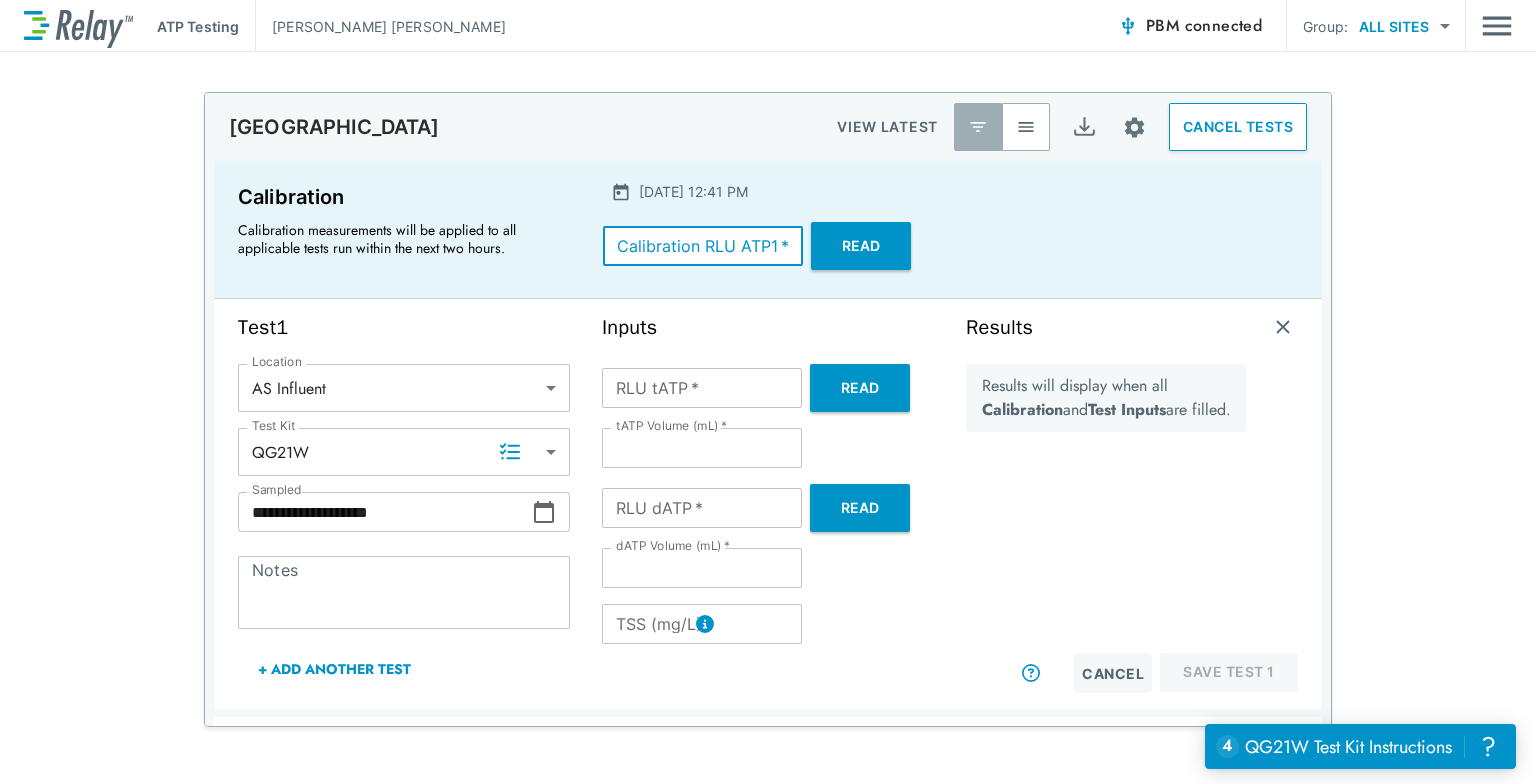 click on "Calibration Calibration measurements will be applied to all applicable tests run within the next two hours." at bounding box center (402, 229) 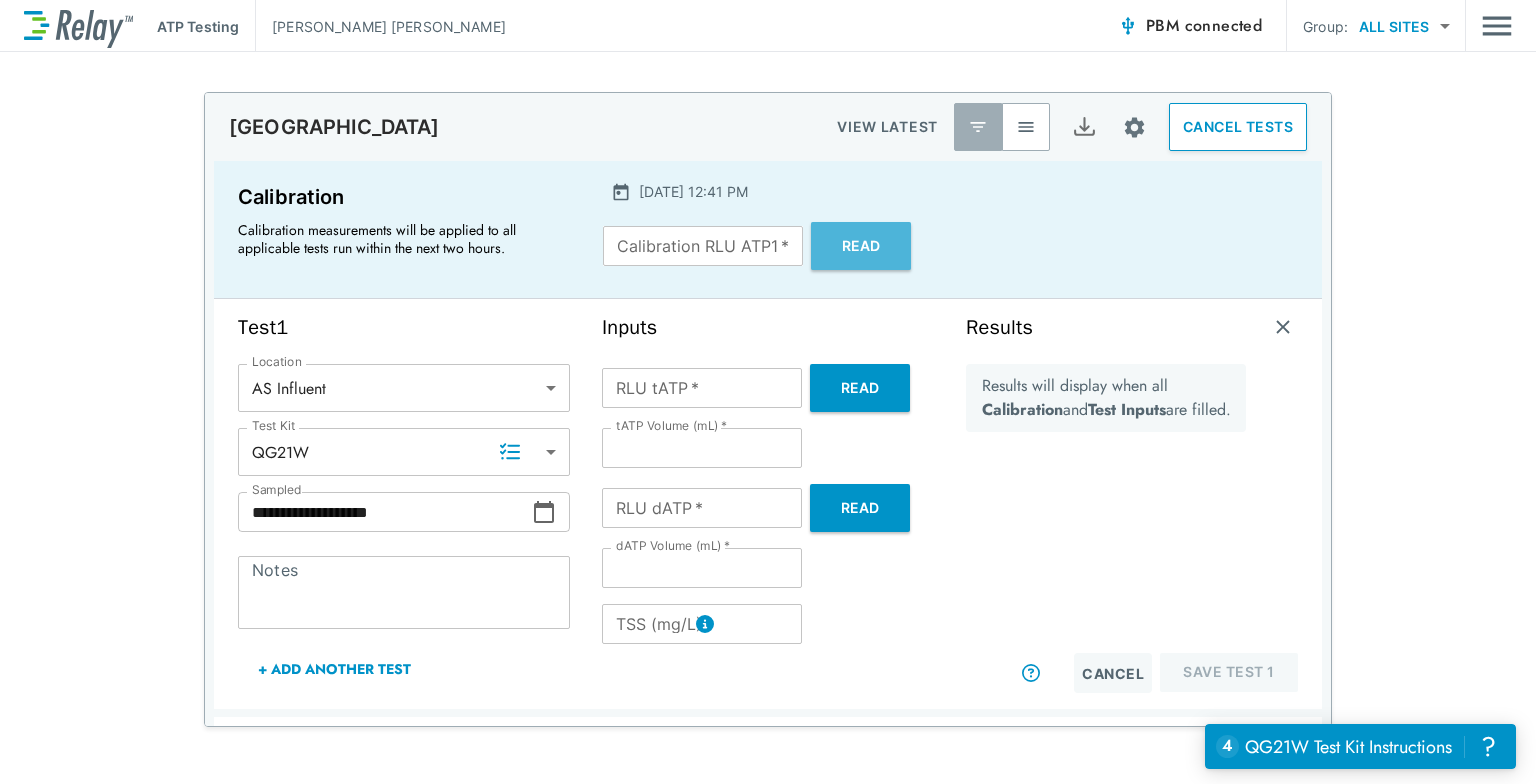 click on "Read" at bounding box center [861, 246] 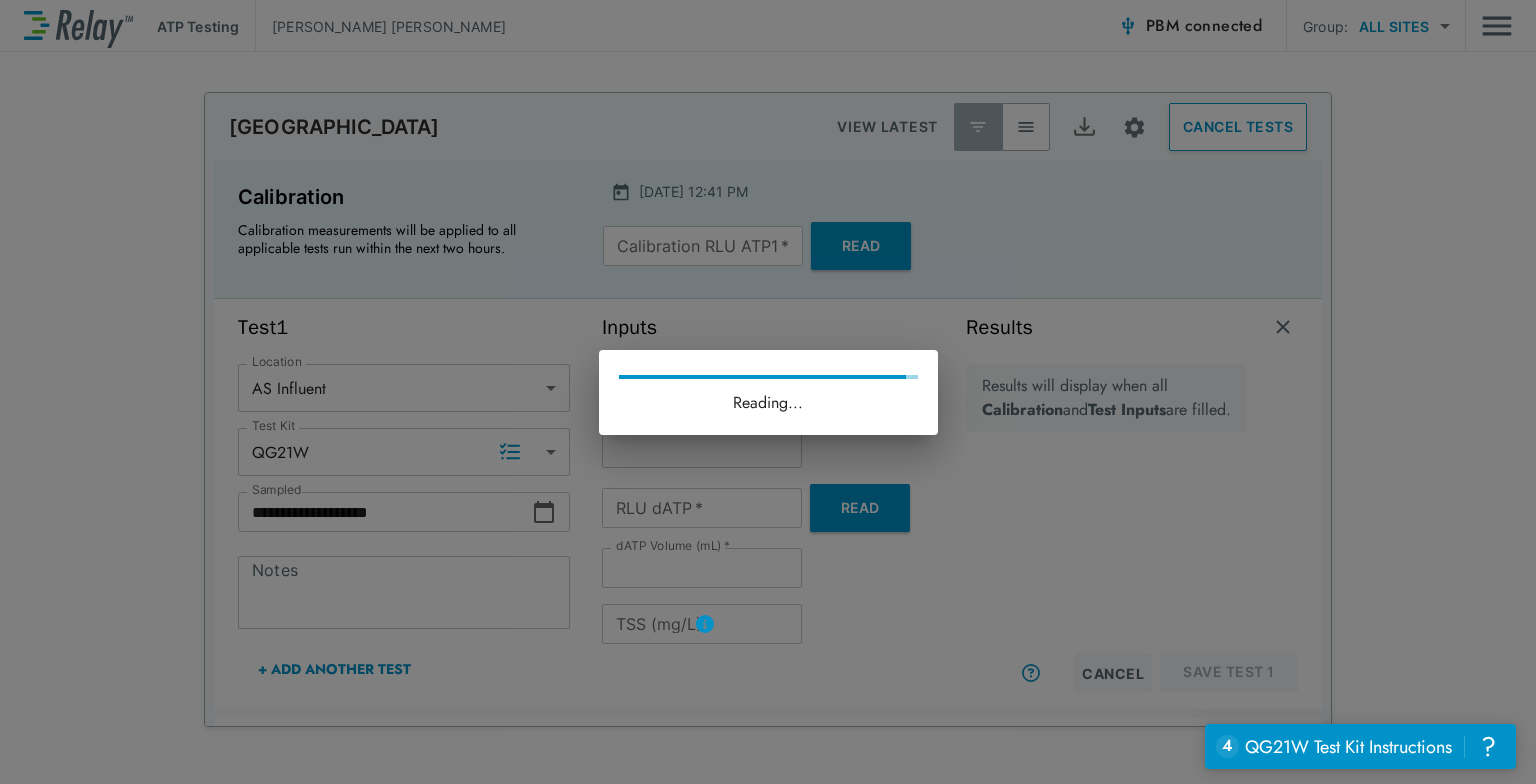 type on "****" 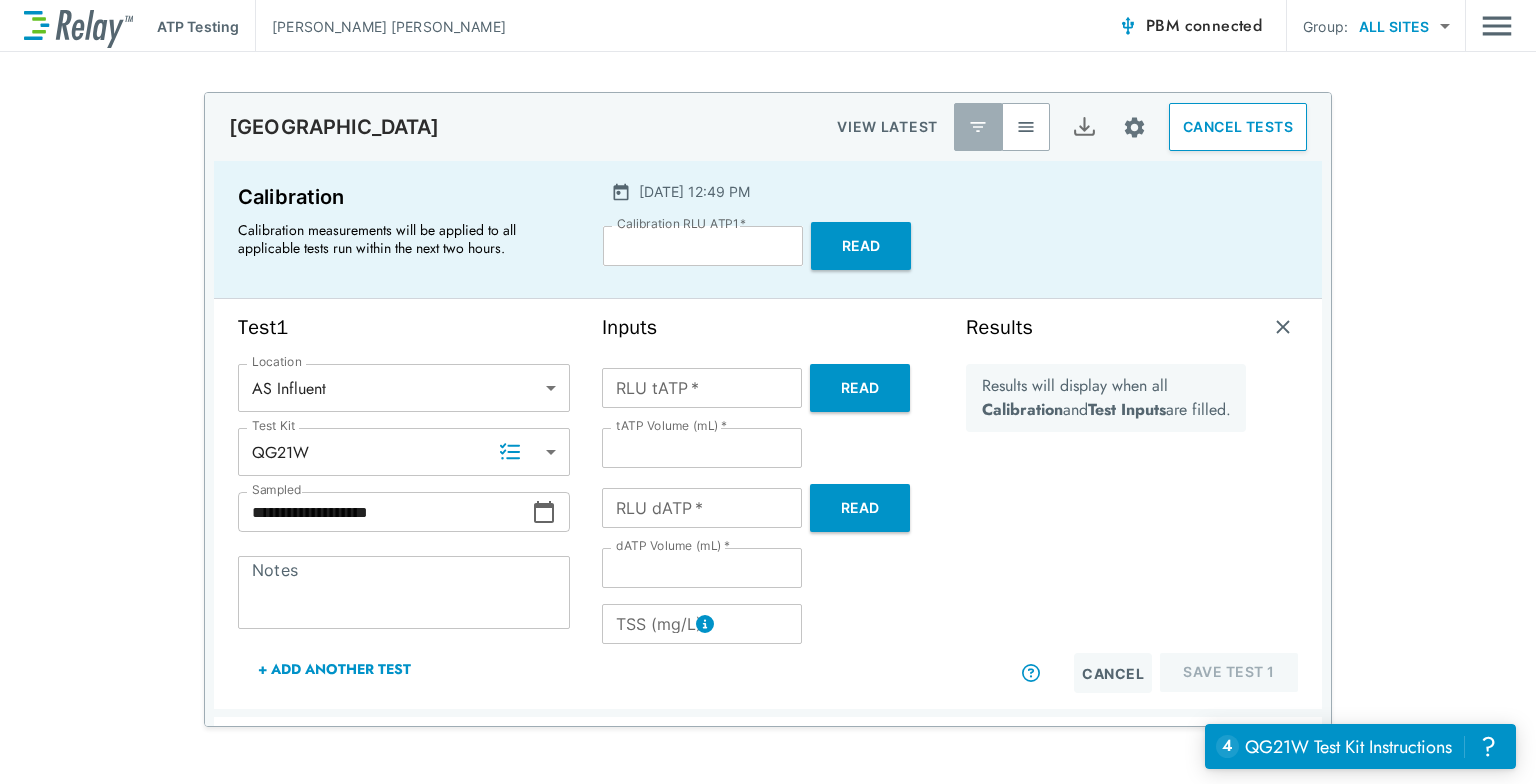 click on "Read" at bounding box center (860, 388) 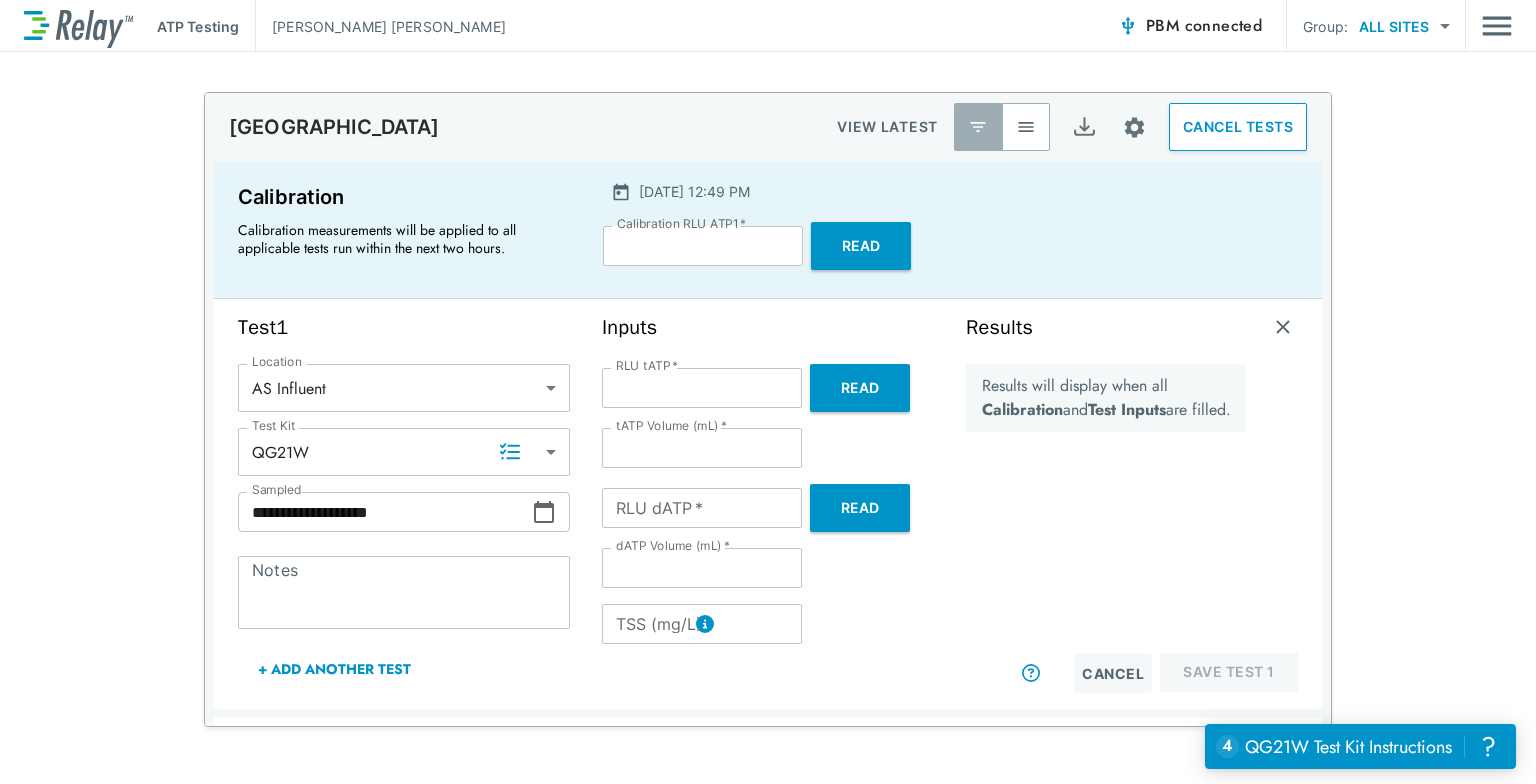 type on "******" 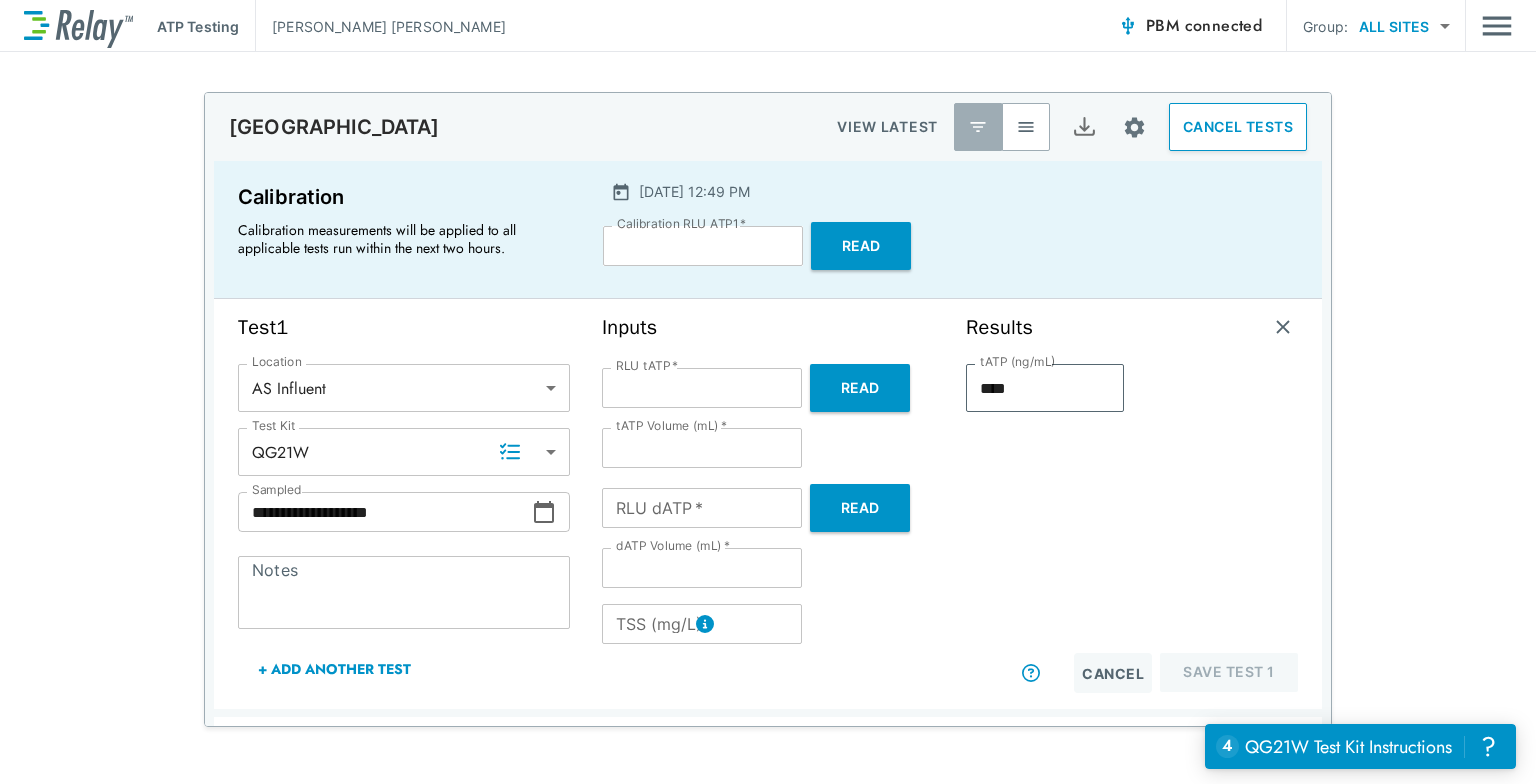 click on "RLU dATP   *" at bounding box center [702, 508] 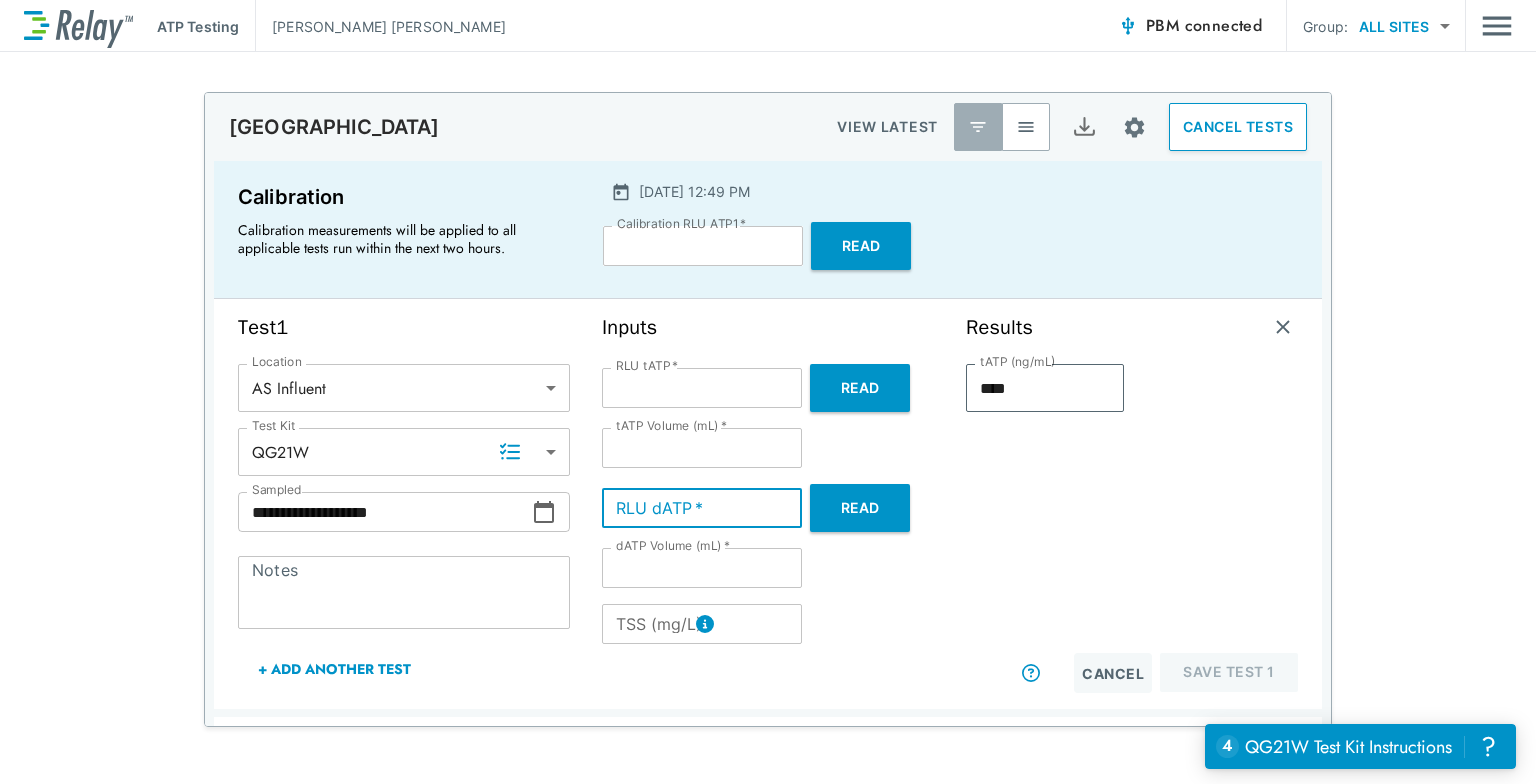 click on "tATP (ng/mL) **** tATP (ng/mL)" at bounding box center (1045, 508) 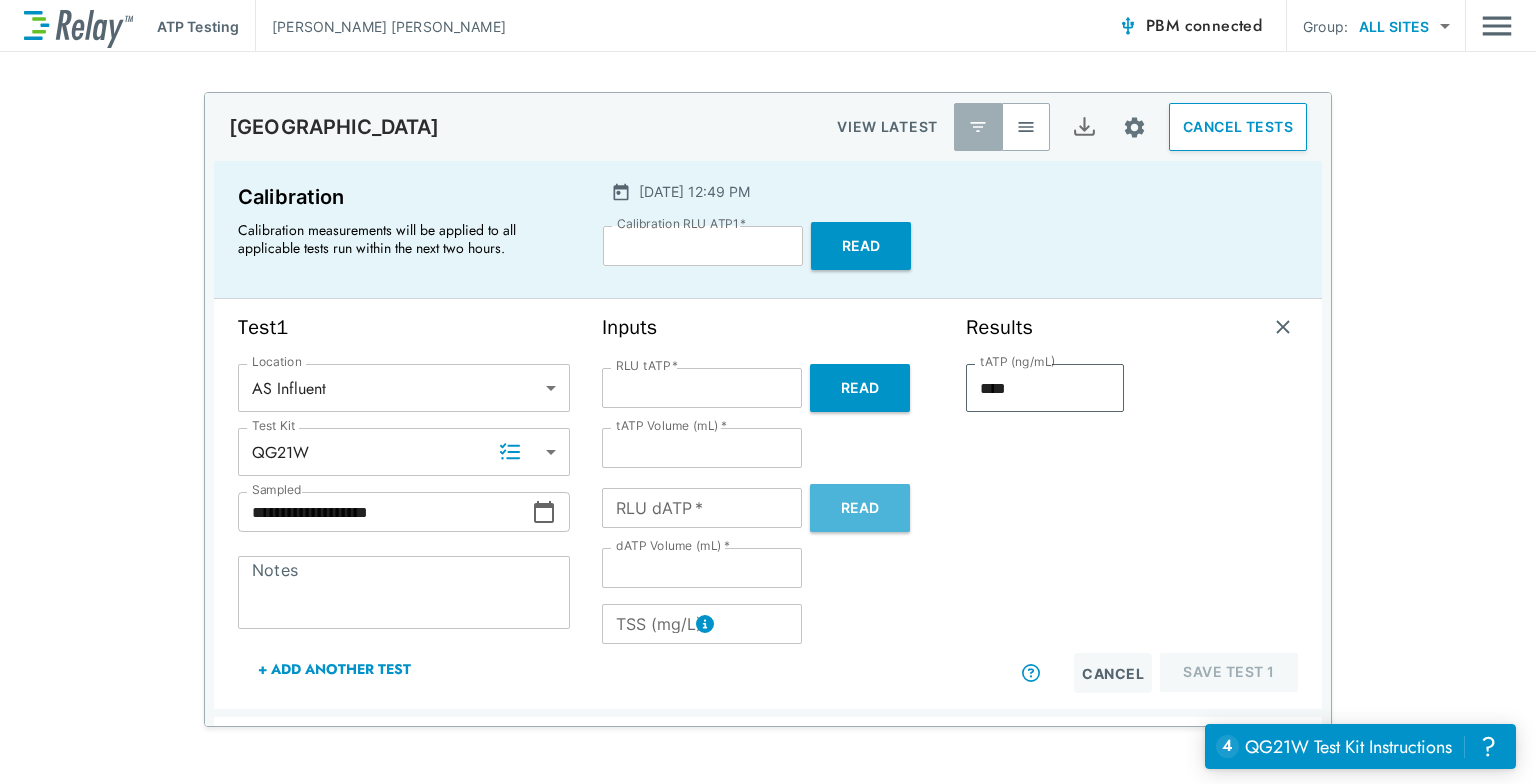 click on "Read" at bounding box center (860, 508) 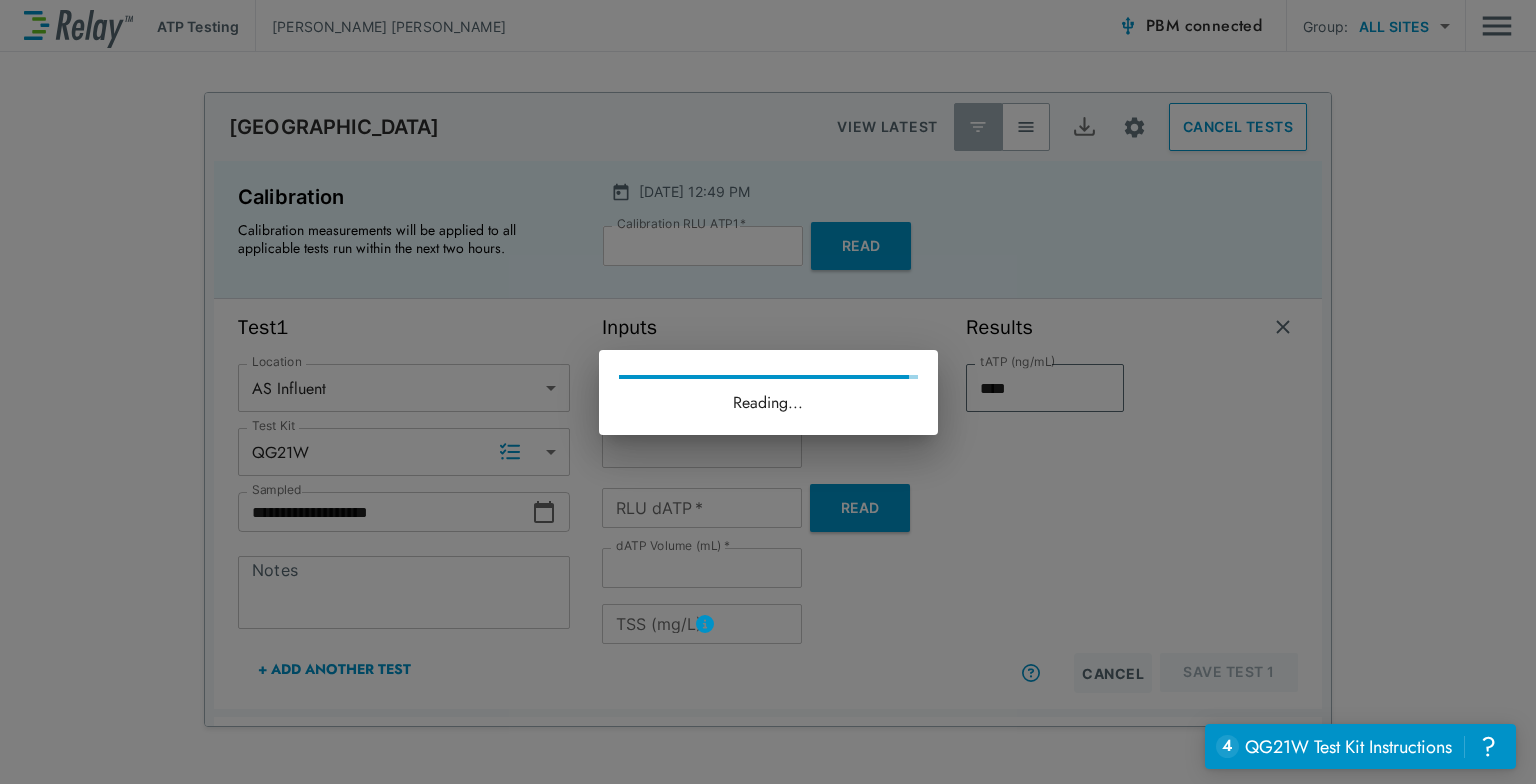 type on "****" 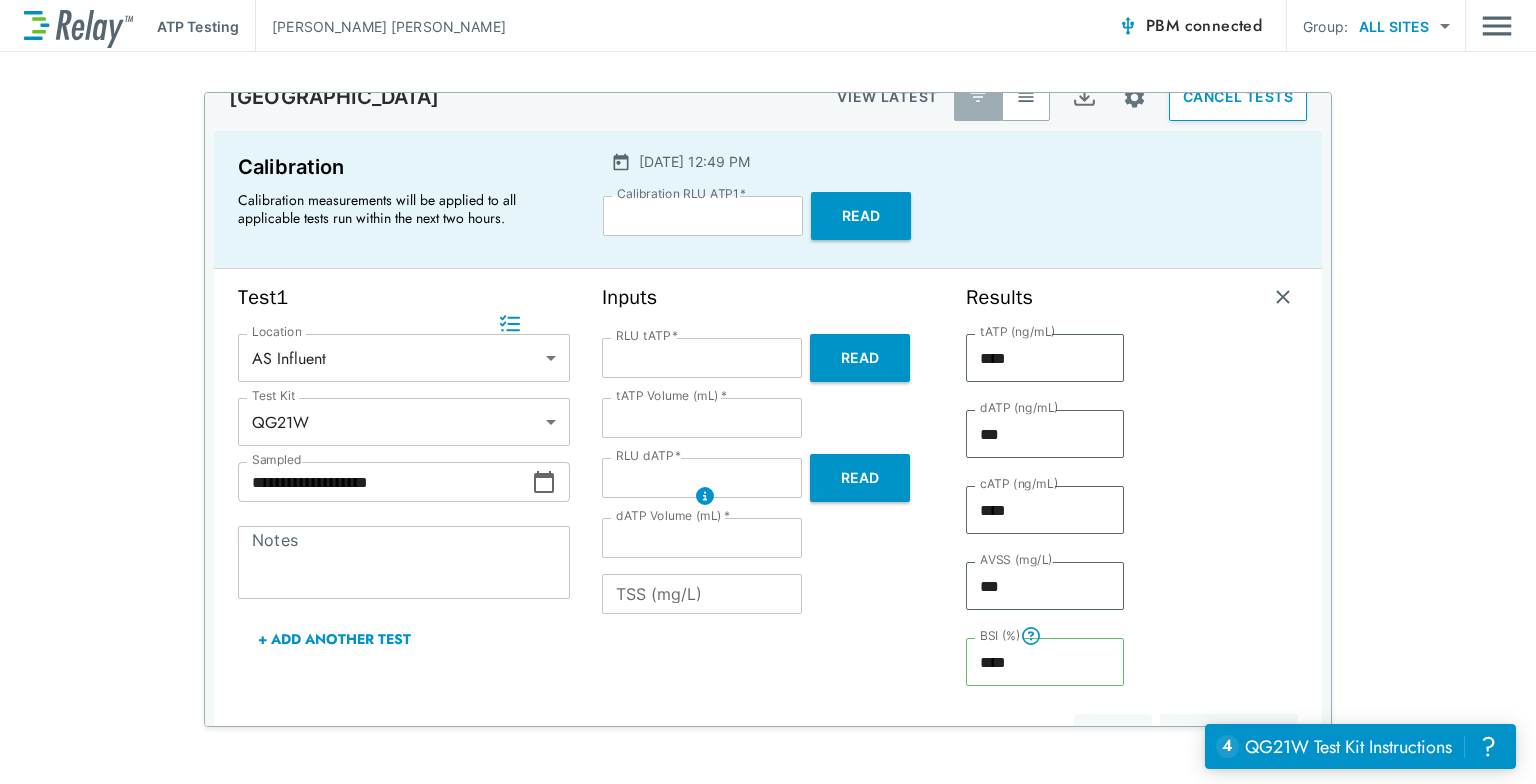 scroll, scrollTop: 127, scrollLeft: 0, axis: vertical 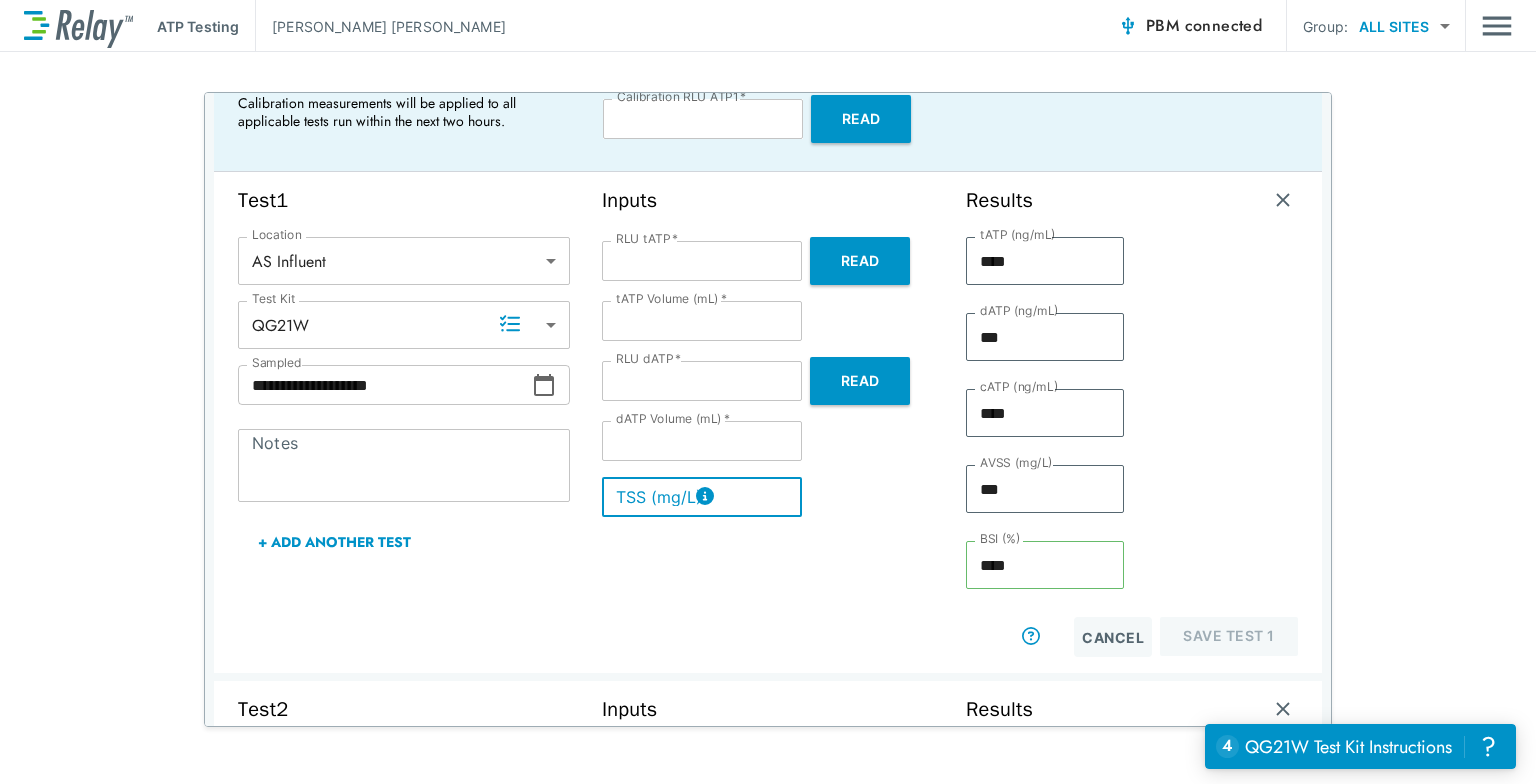 click on "TSS (mg/L)" at bounding box center (702, 497) 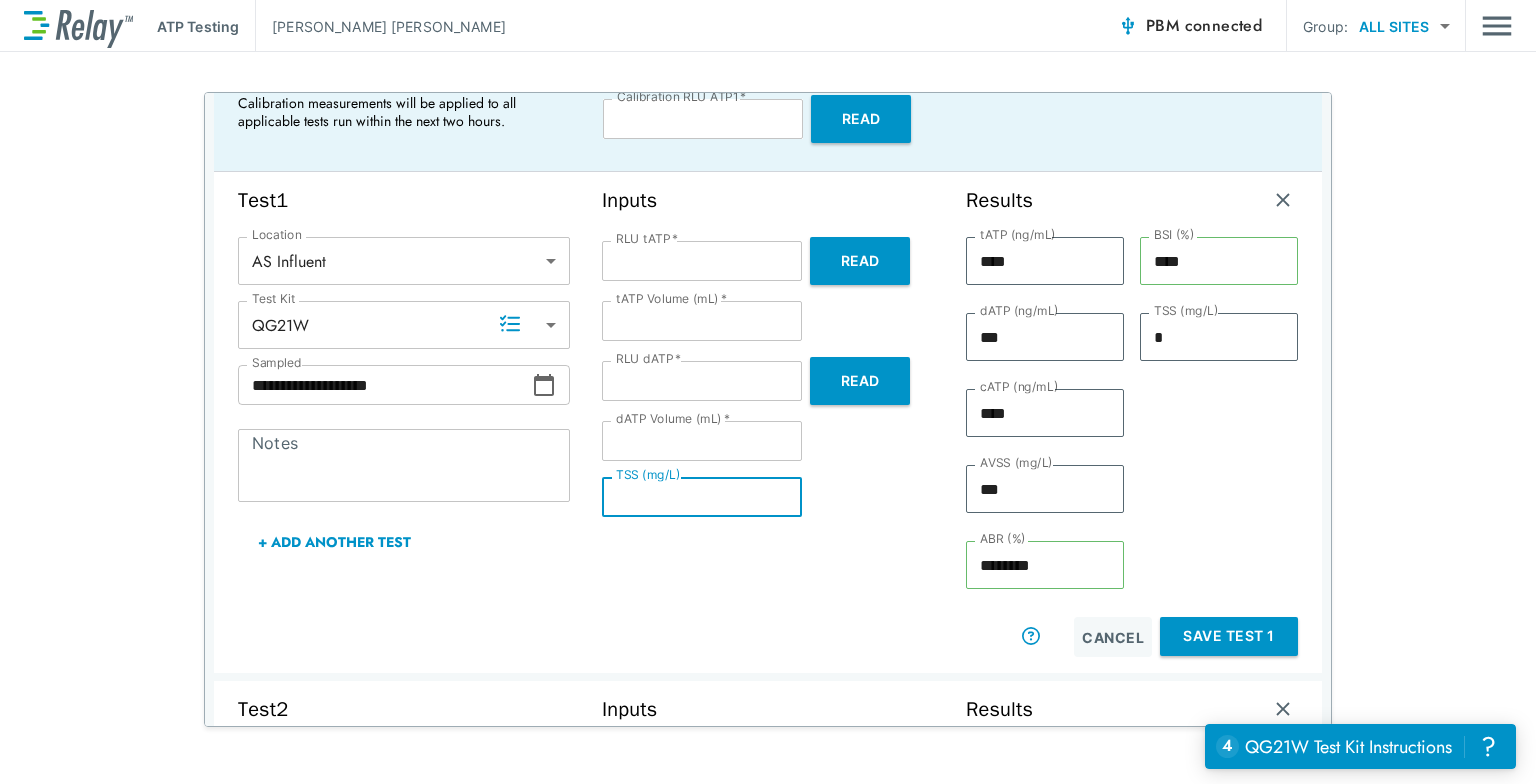 type on "*" 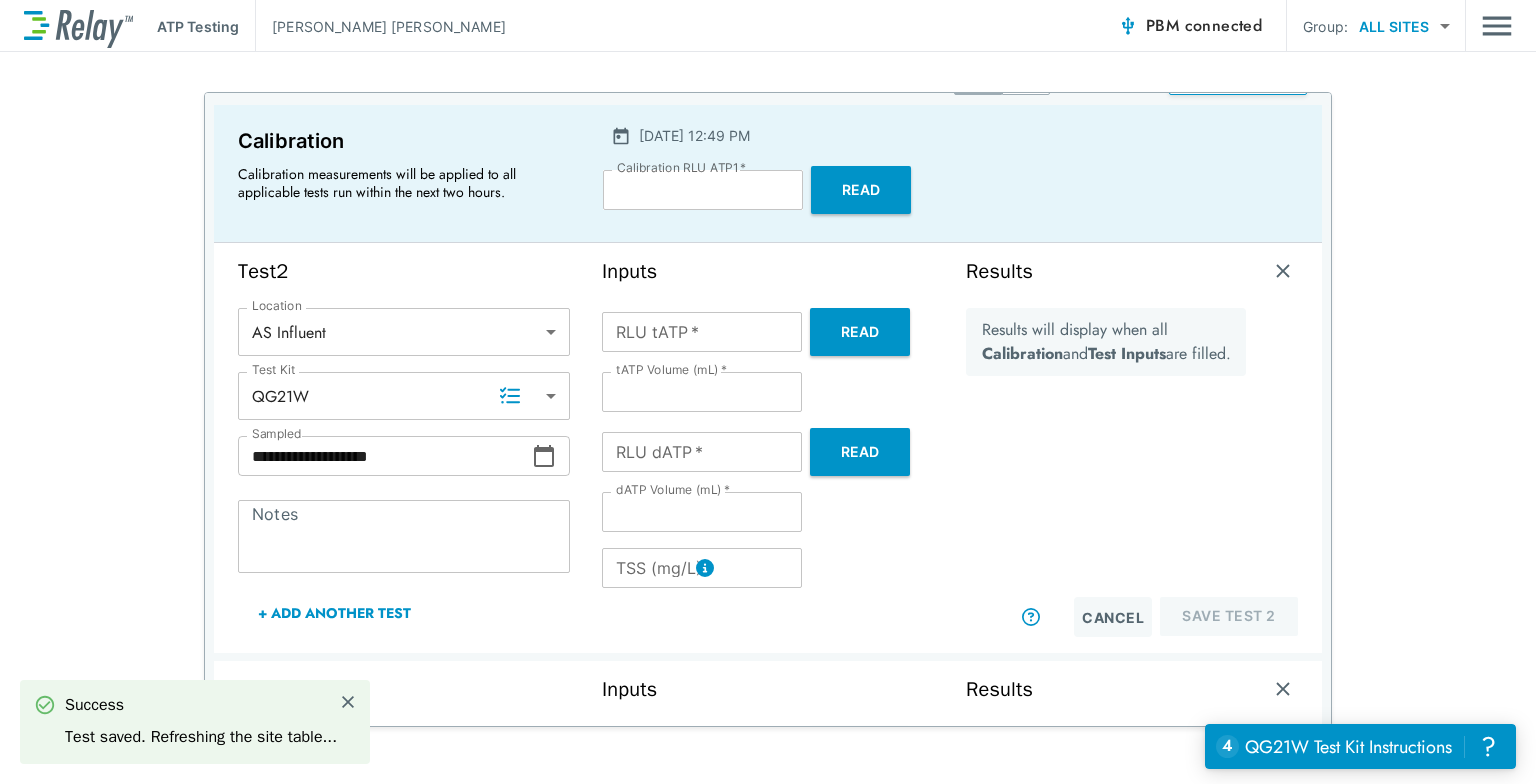 scroll, scrollTop: 56, scrollLeft: 0, axis: vertical 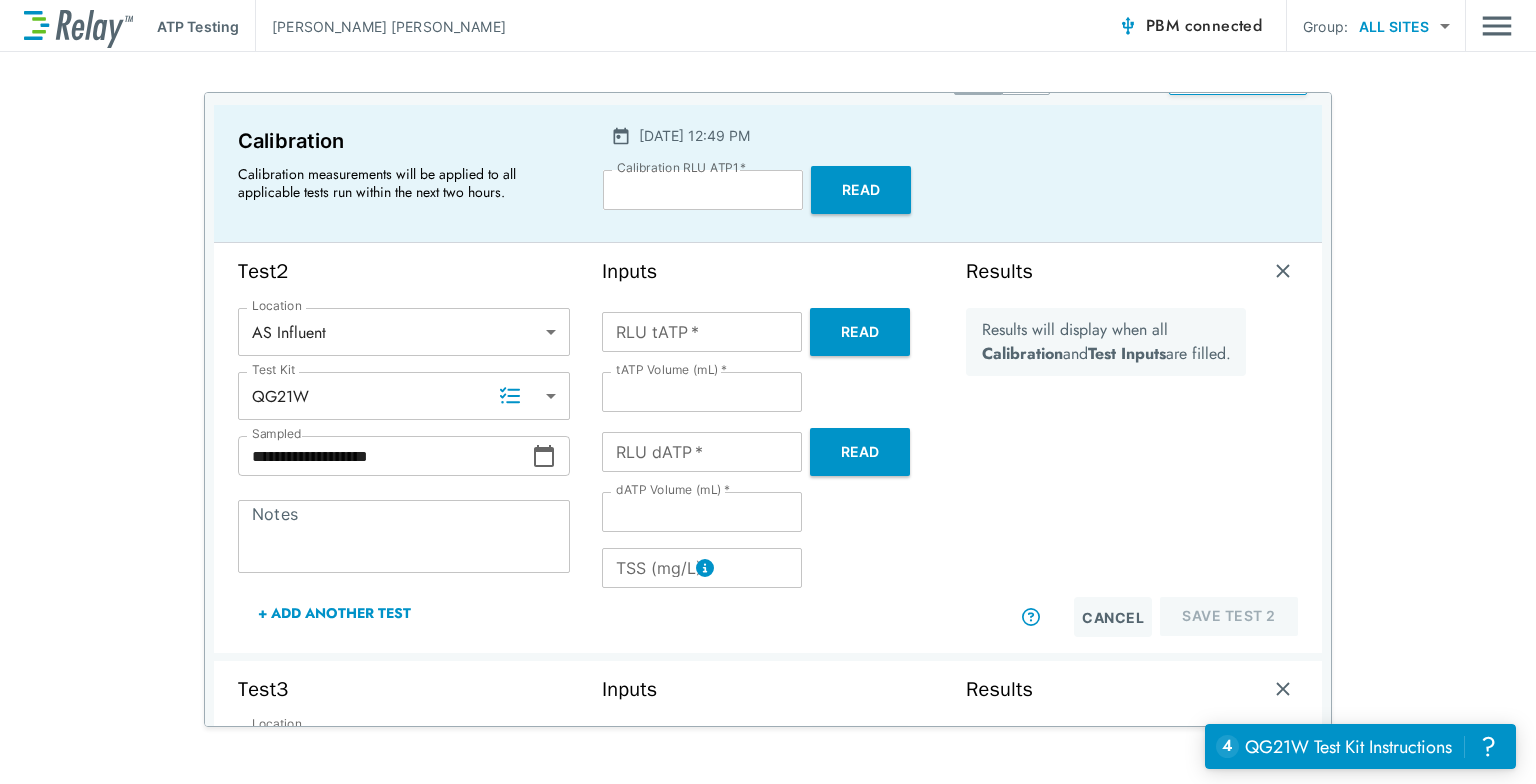 click on "Read" at bounding box center [860, 332] 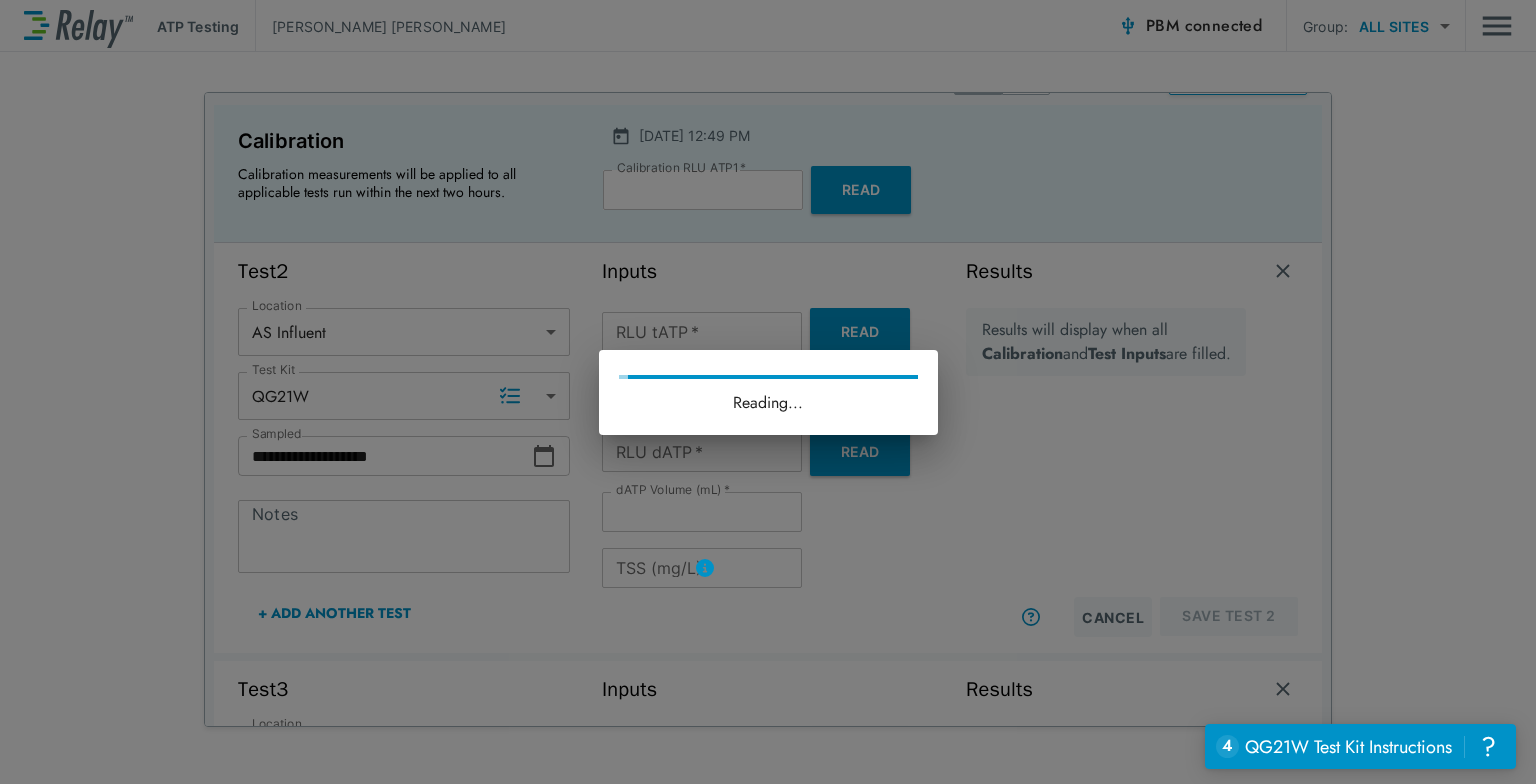 type on "******" 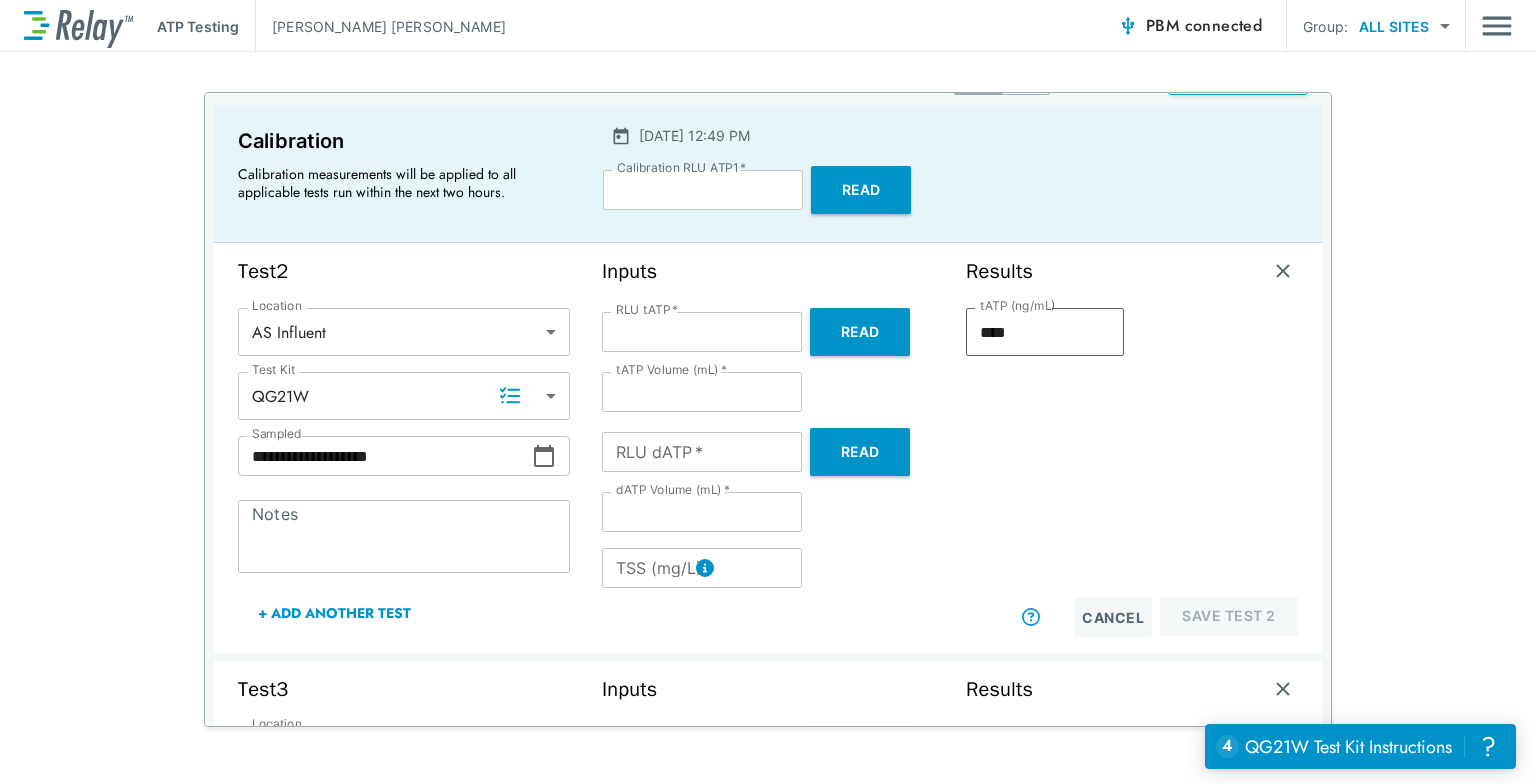 click on "Read" at bounding box center [860, 452] 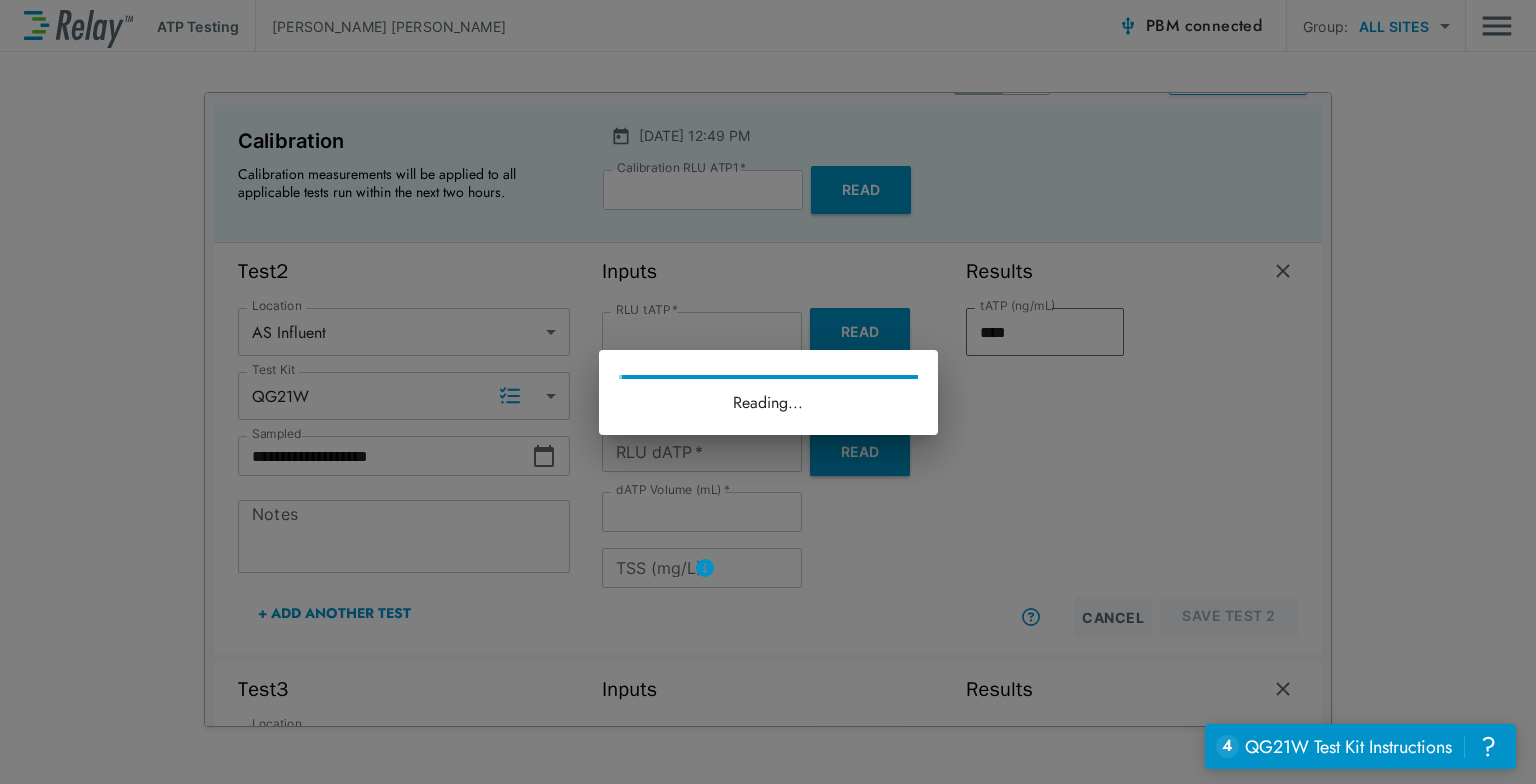 type on "****" 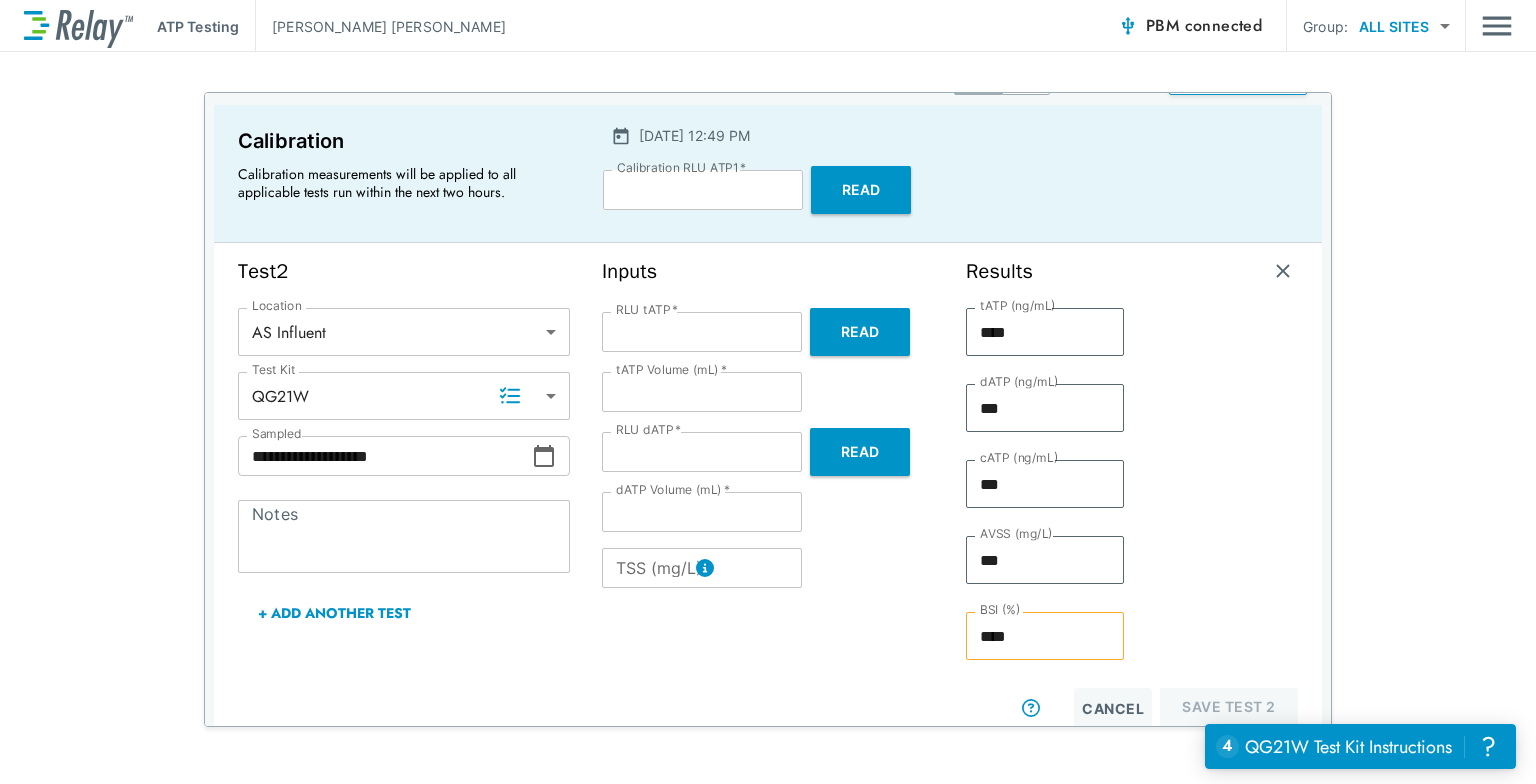 click on "TSS (mg/L)" at bounding box center (702, 568) 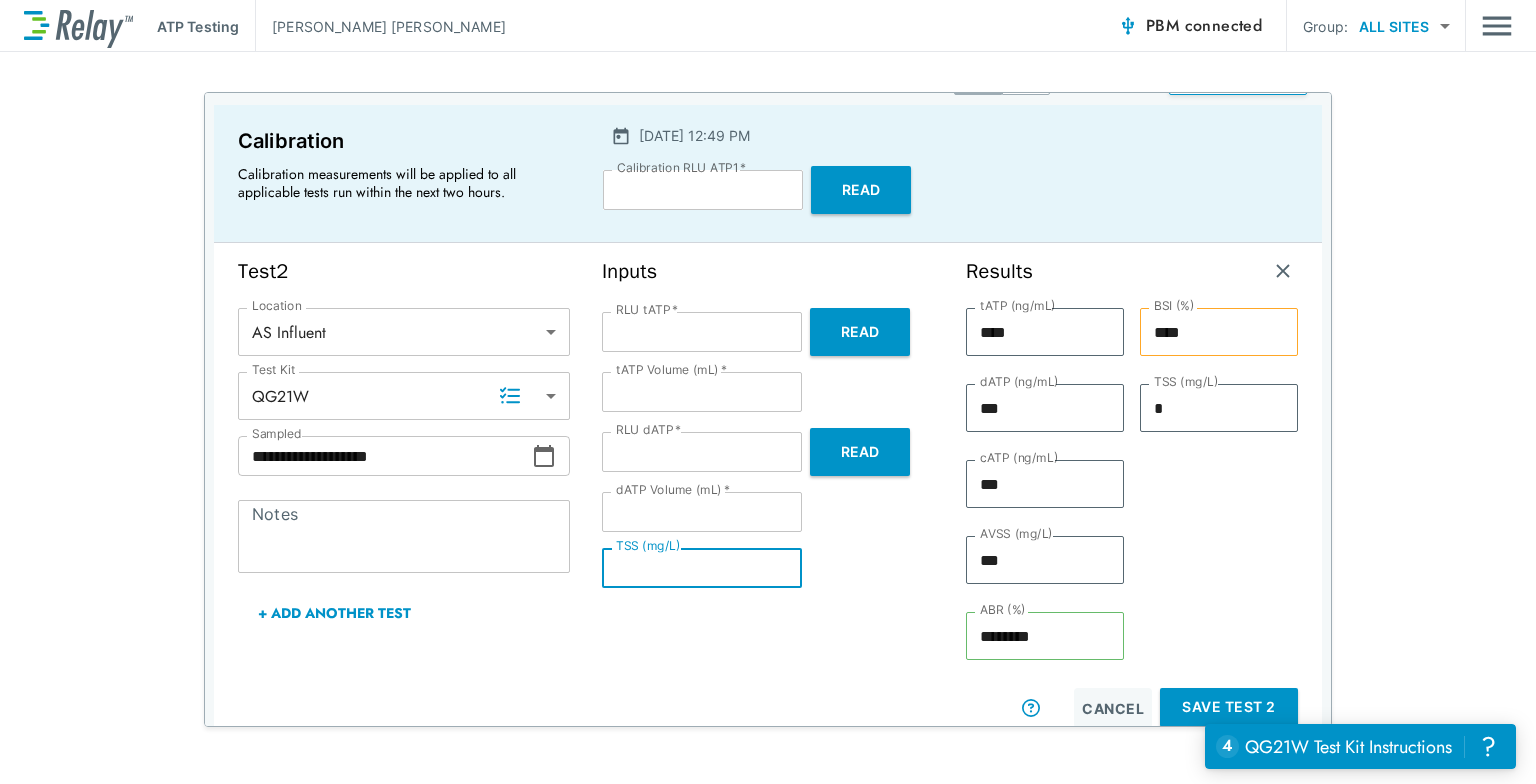 type on "*" 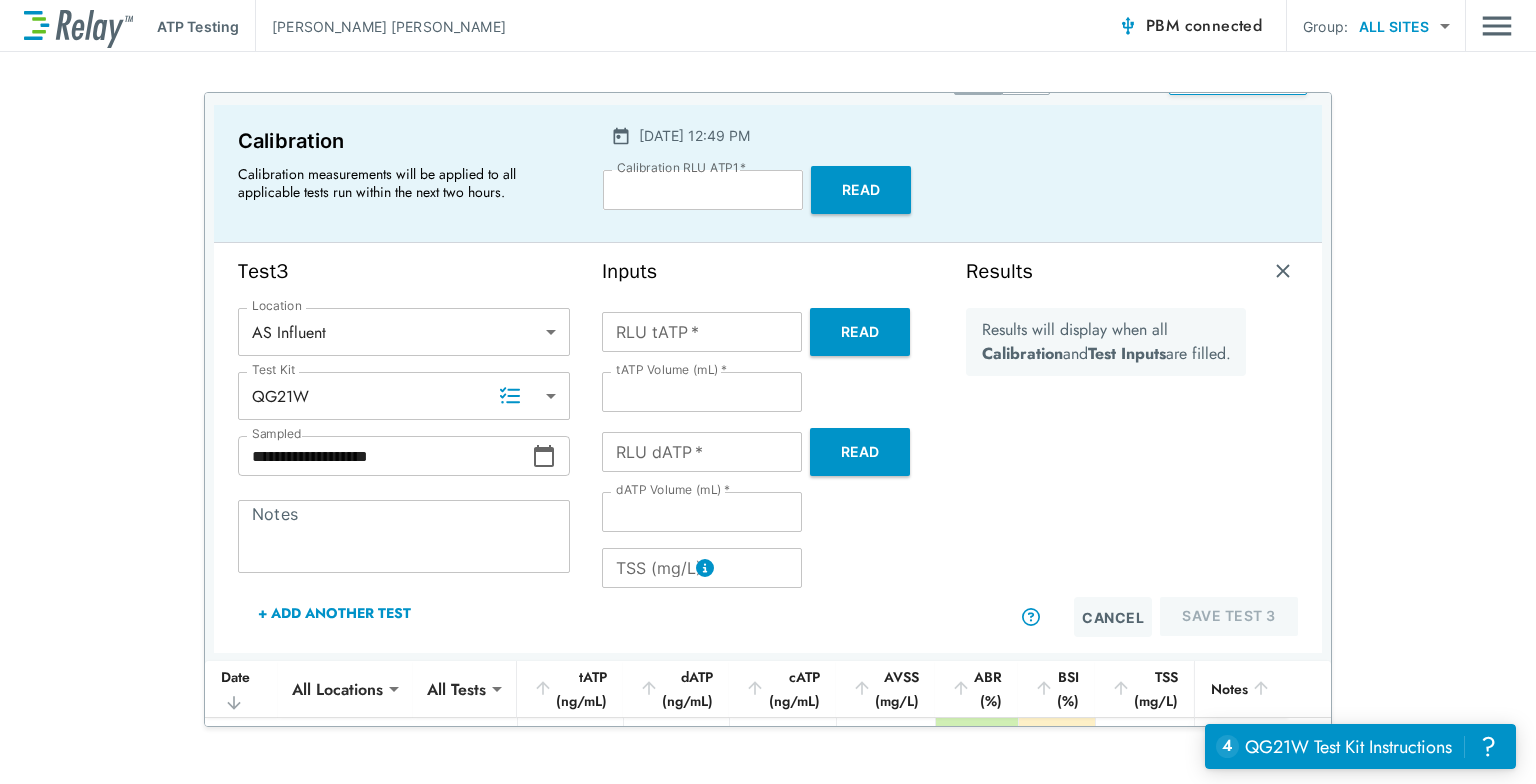 click on "Read" at bounding box center [860, 332] 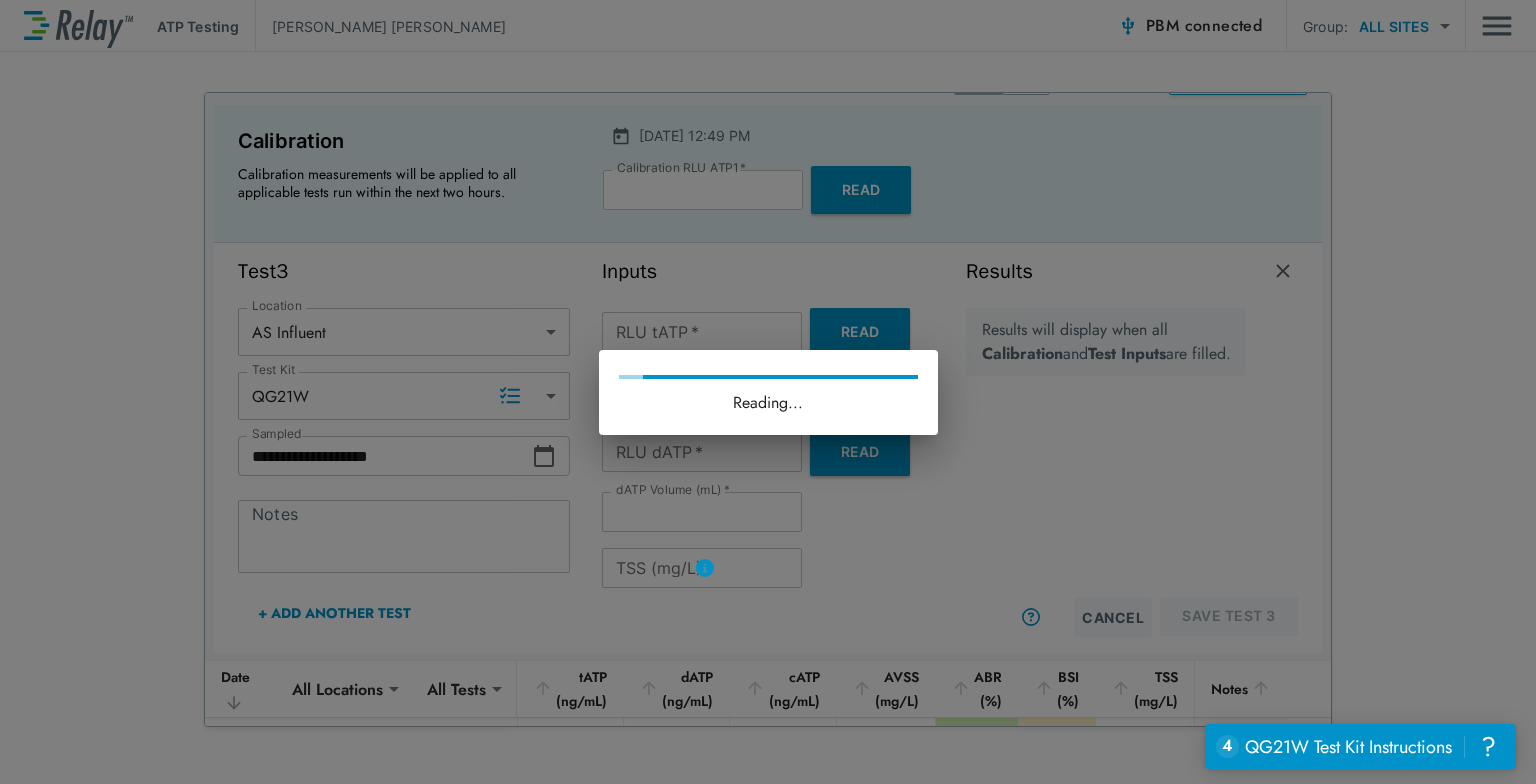 type on "******" 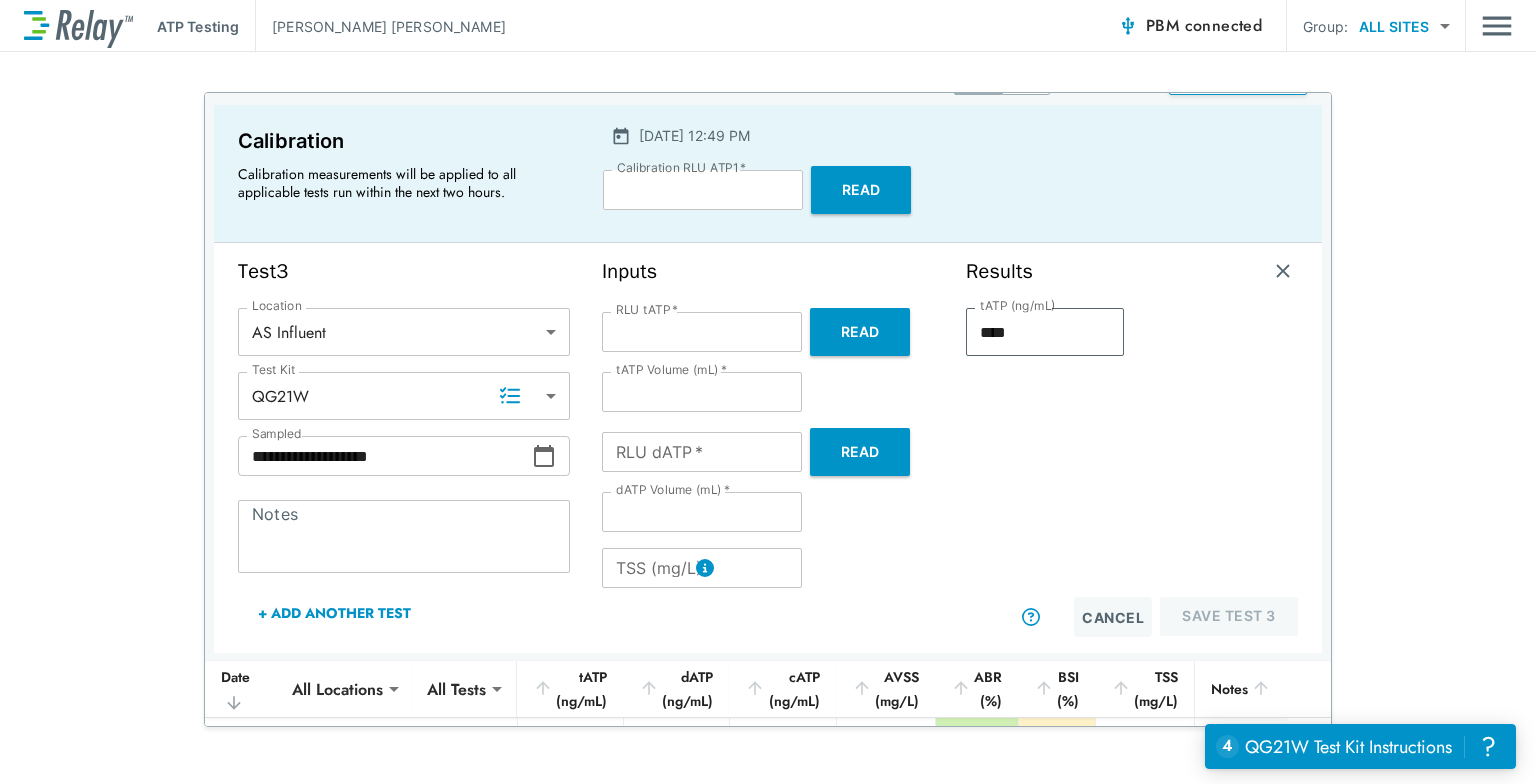 click on "Read" at bounding box center [860, 452] 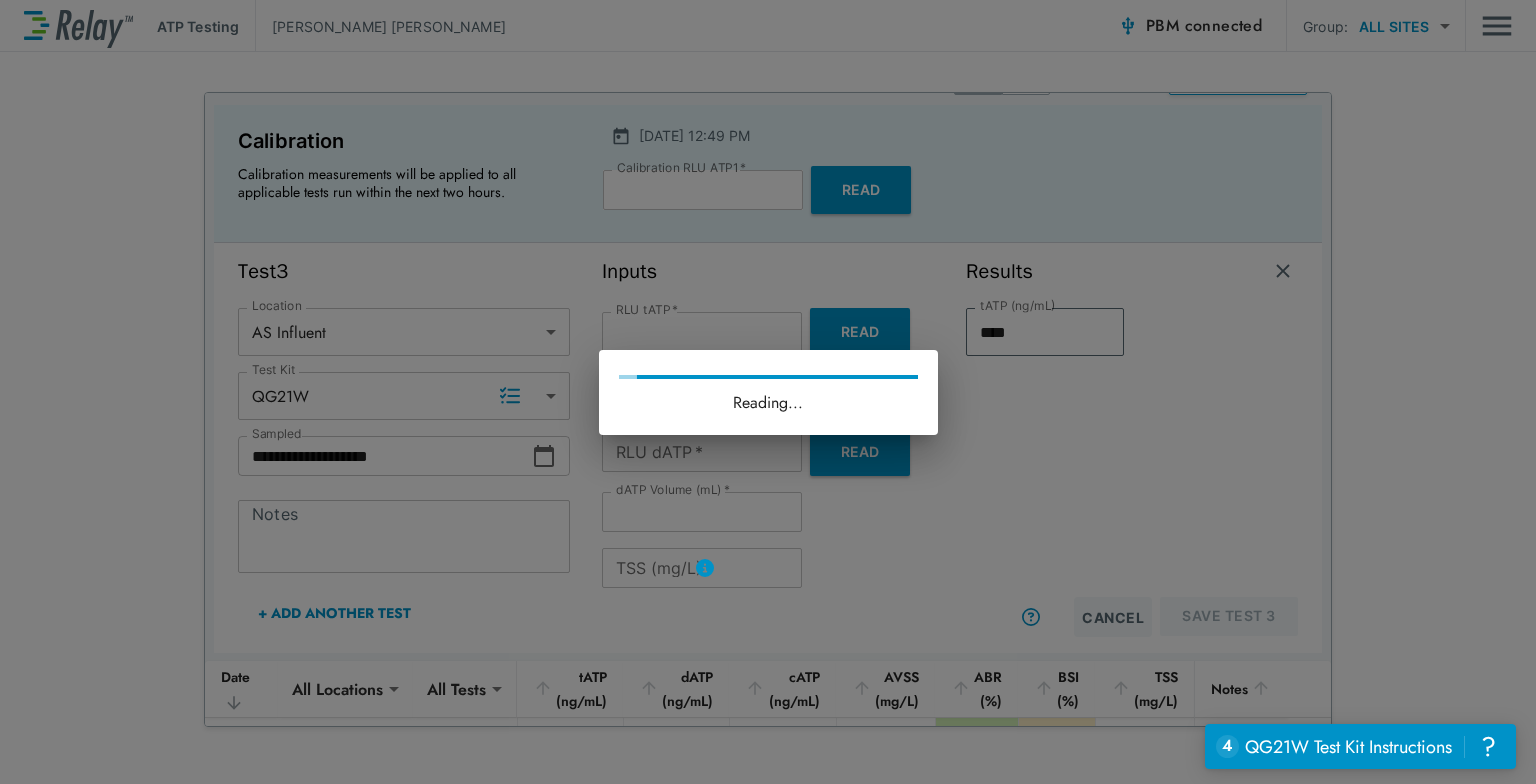 type on "****" 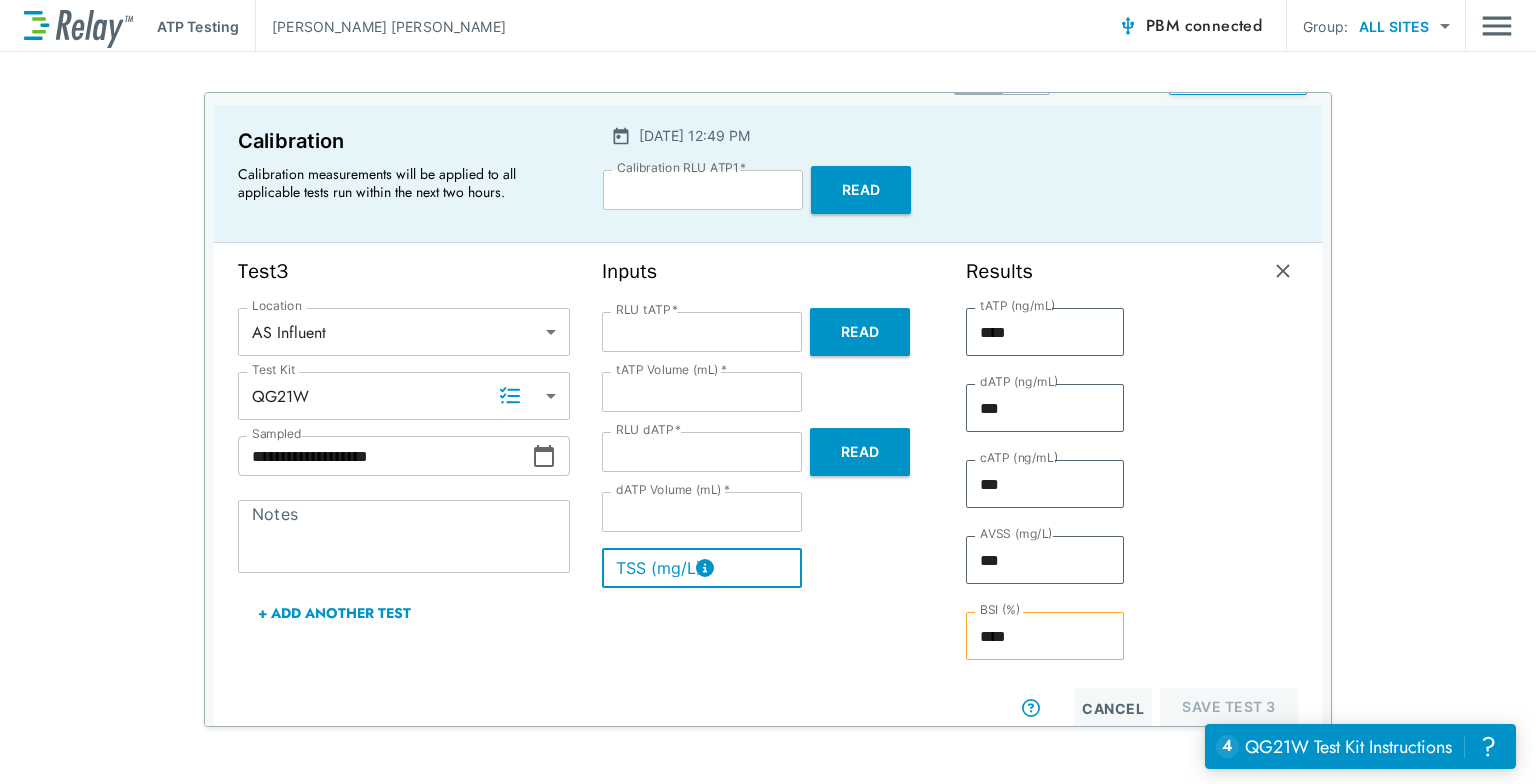 click on "TSS (mg/L)" at bounding box center [702, 568] 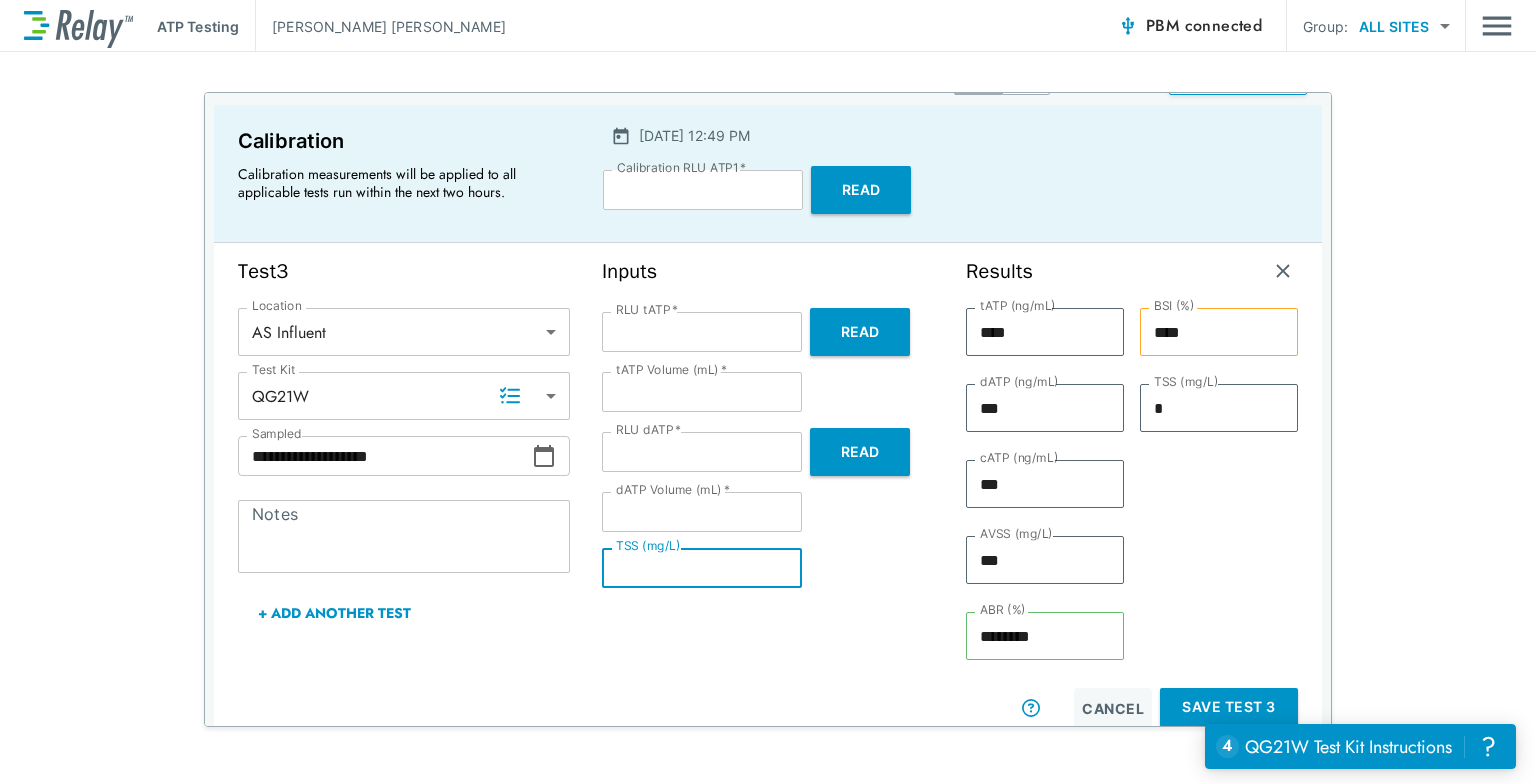 type on "*" 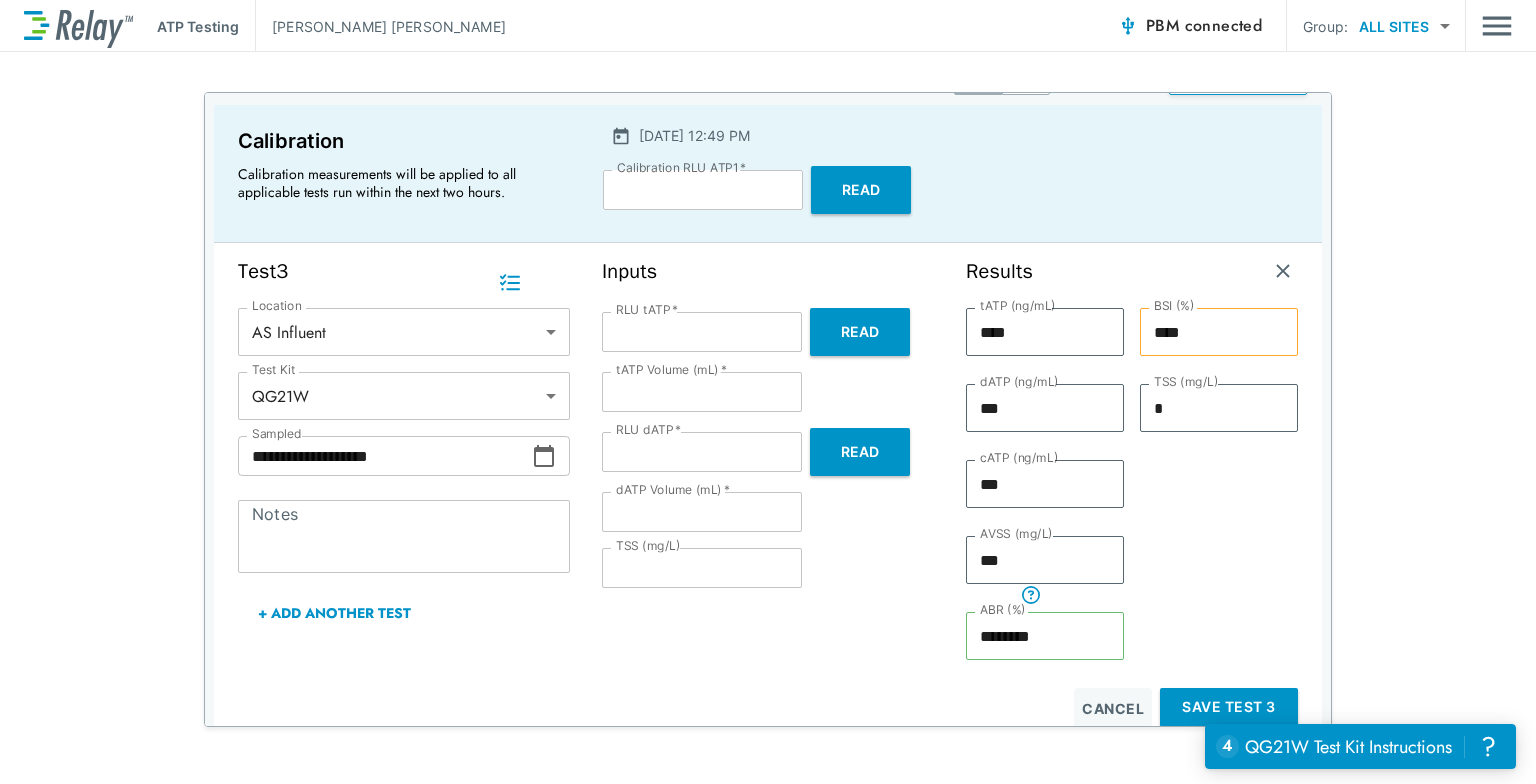 scroll, scrollTop: 168, scrollLeft: 0, axis: vertical 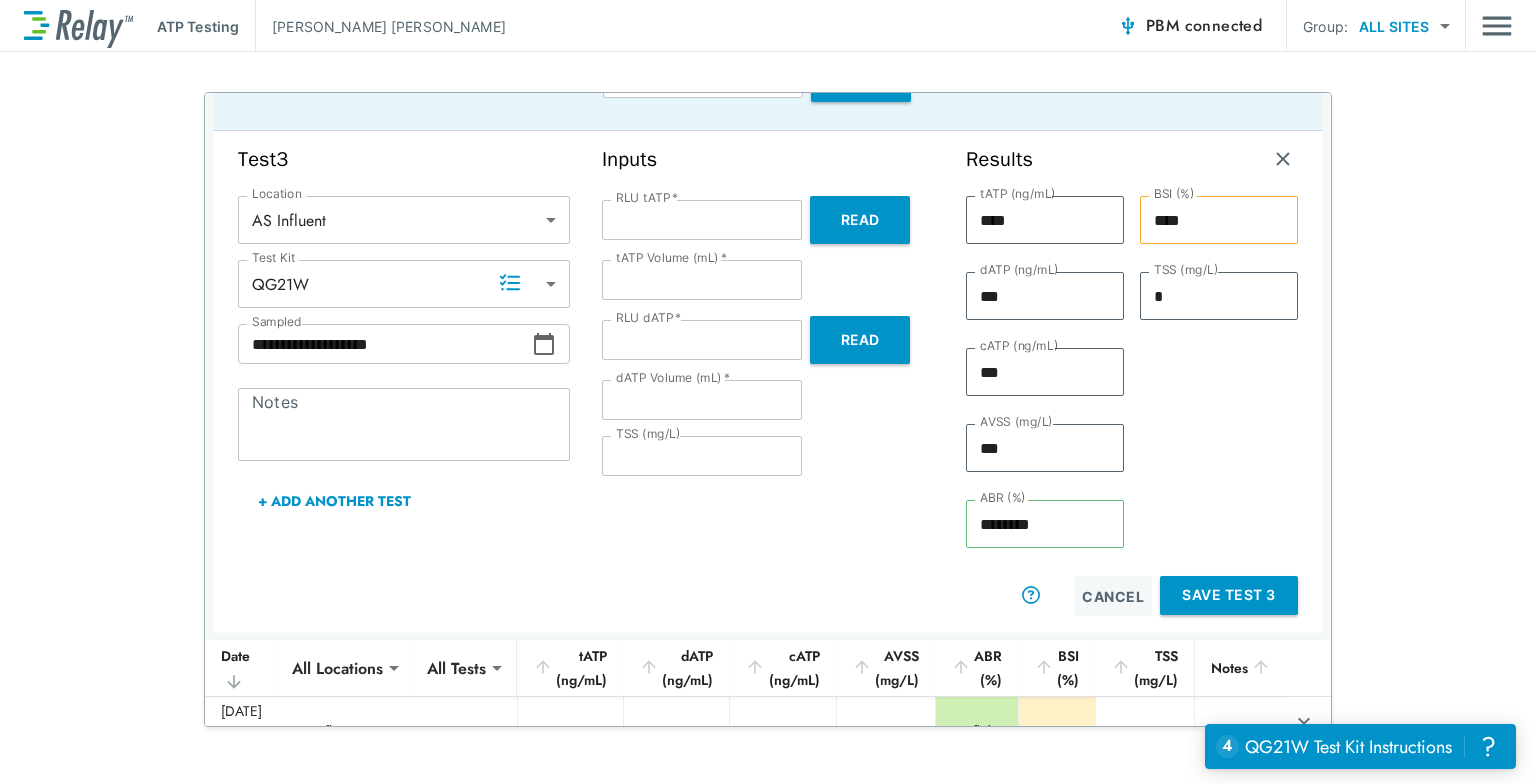 click on "Save Test 3" at bounding box center [1229, 595] 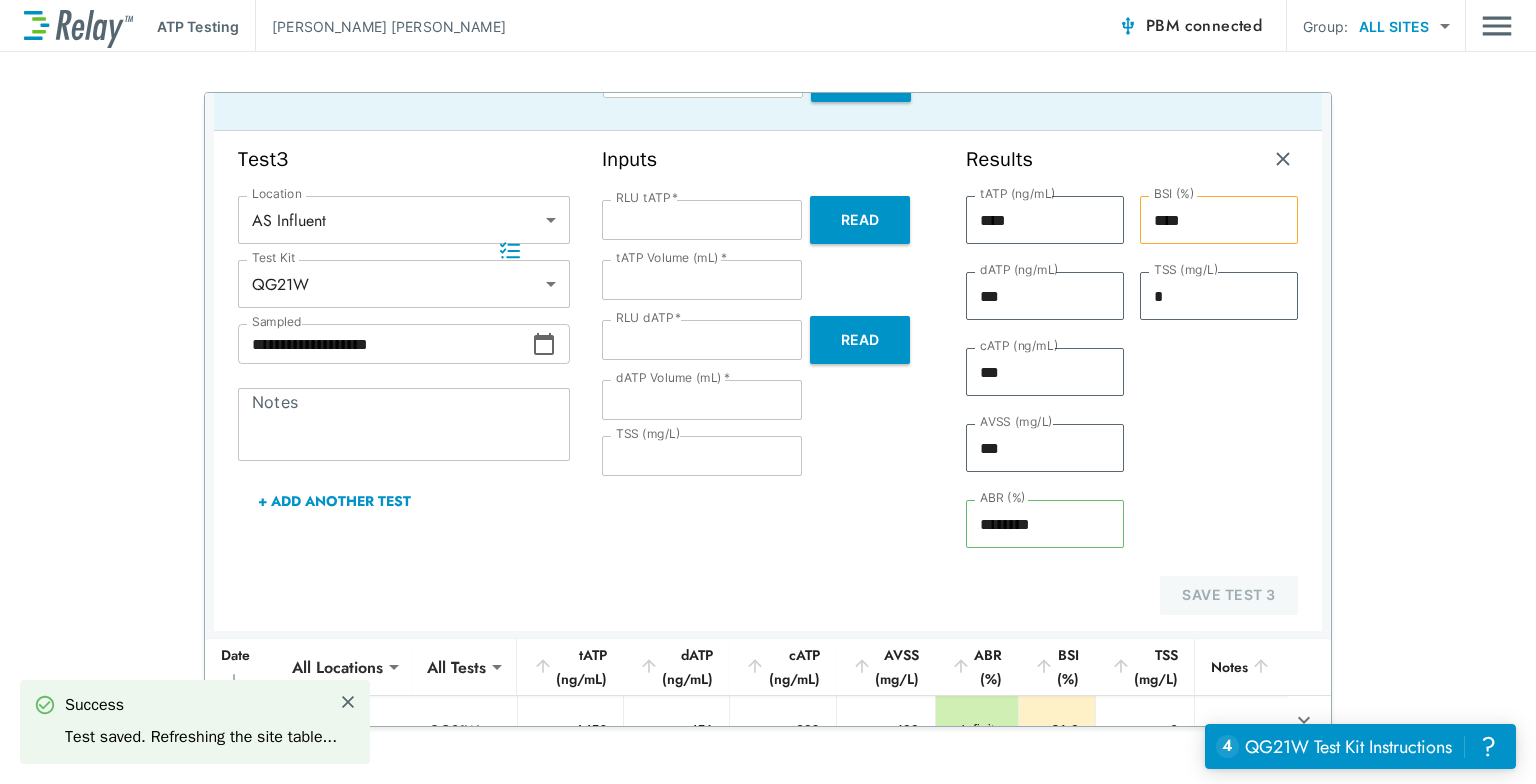 scroll, scrollTop: 200, scrollLeft: 0, axis: vertical 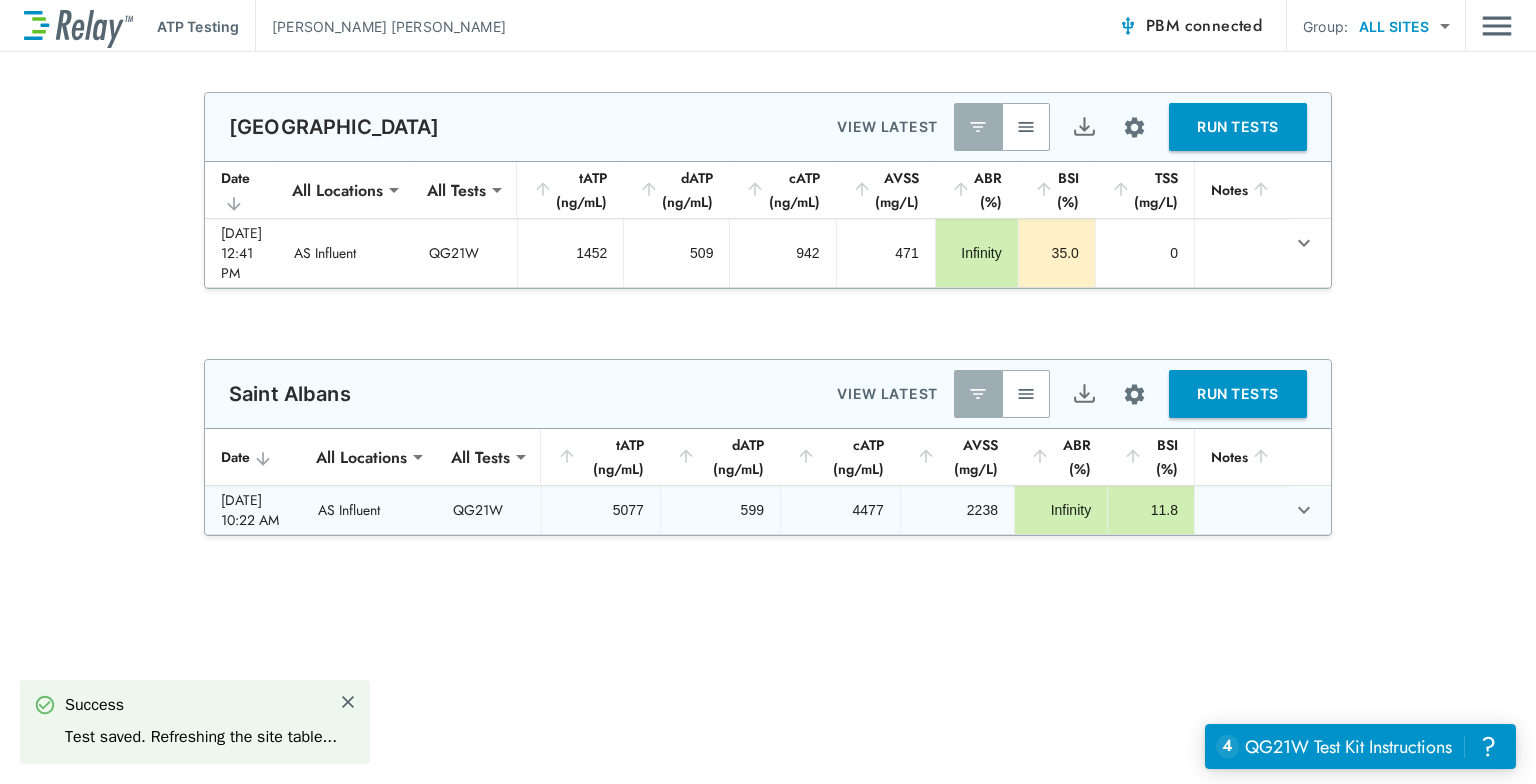 type on "****" 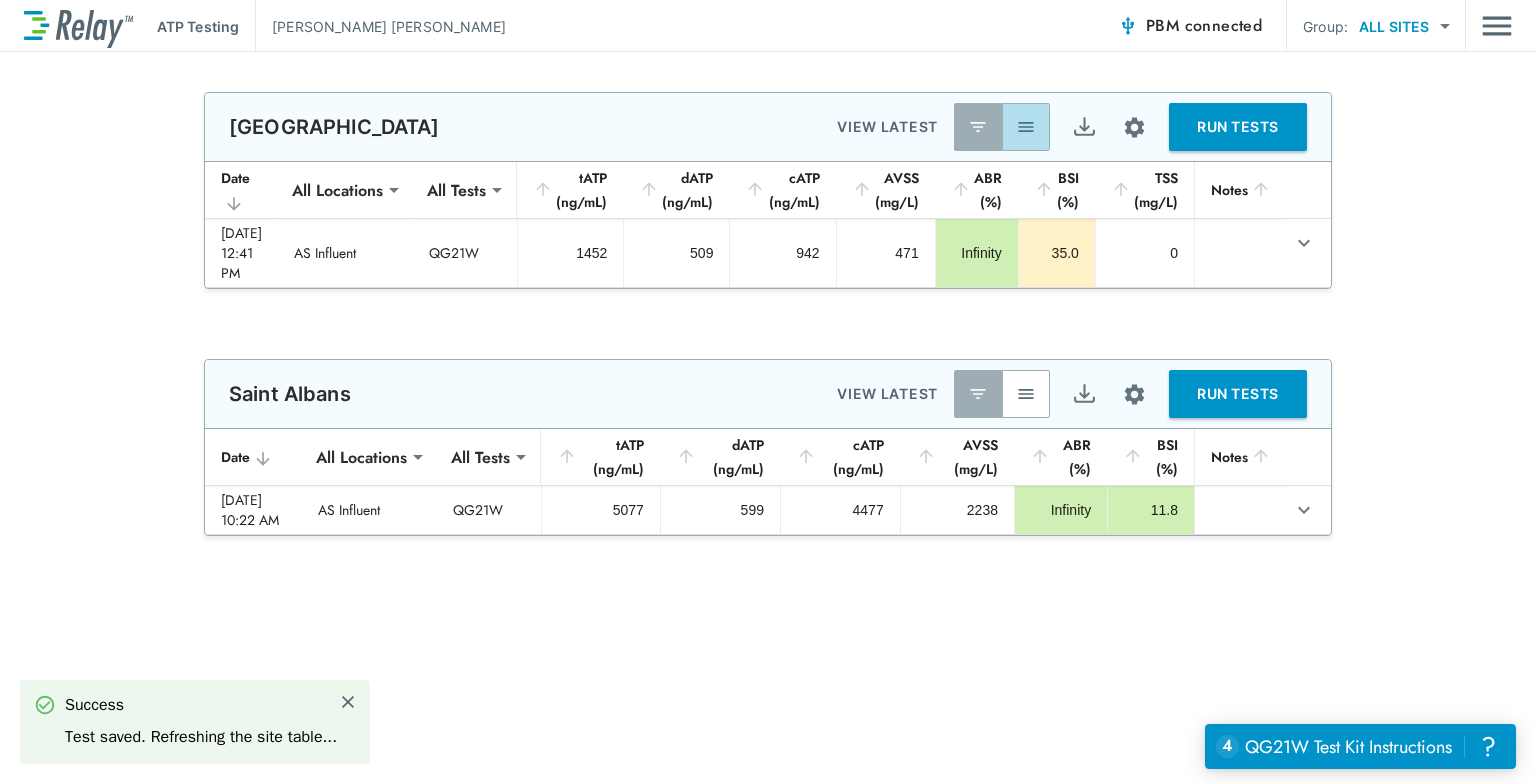 click at bounding box center [1026, 127] 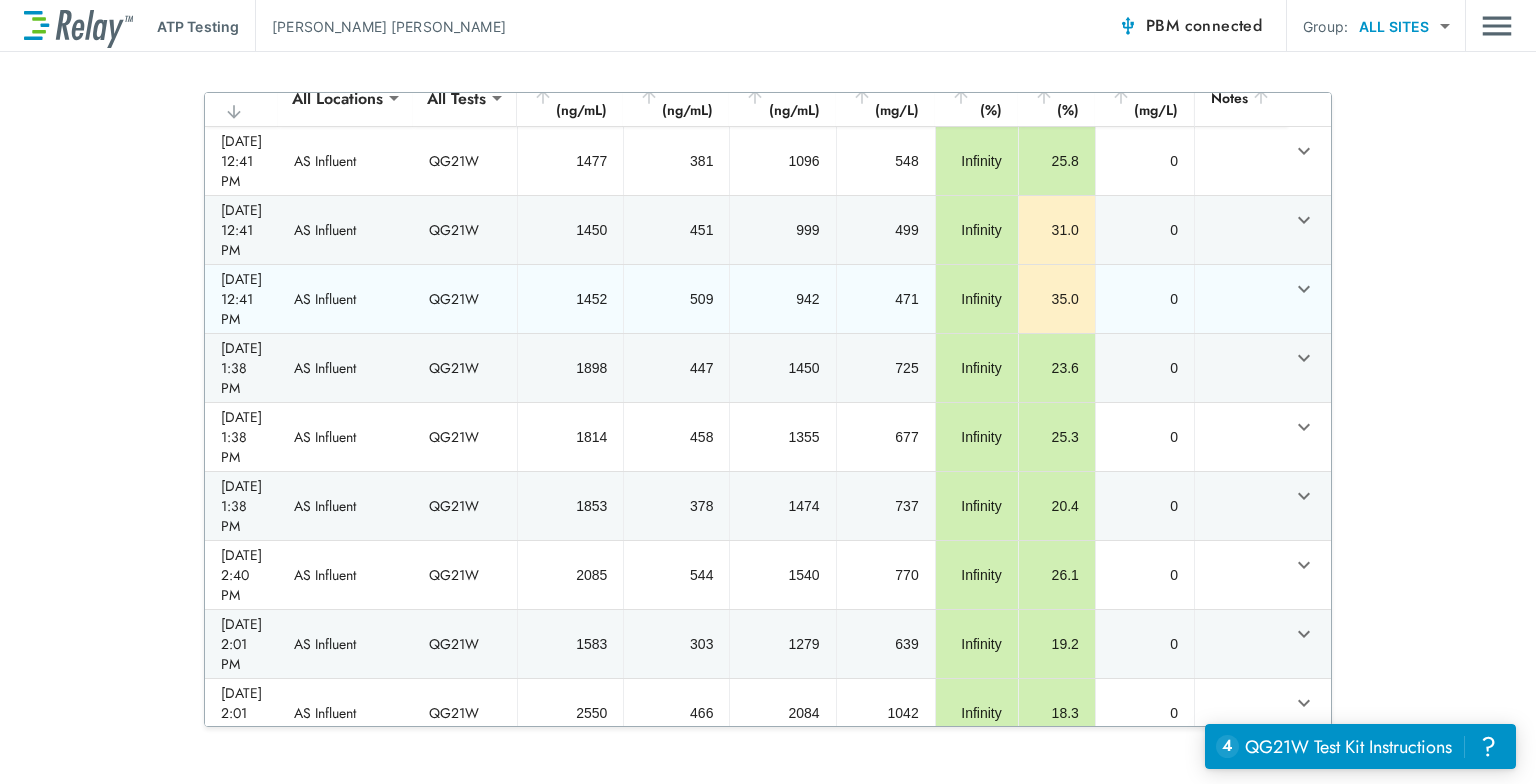 scroll, scrollTop: 0, scrollLeft: 0, axis: both 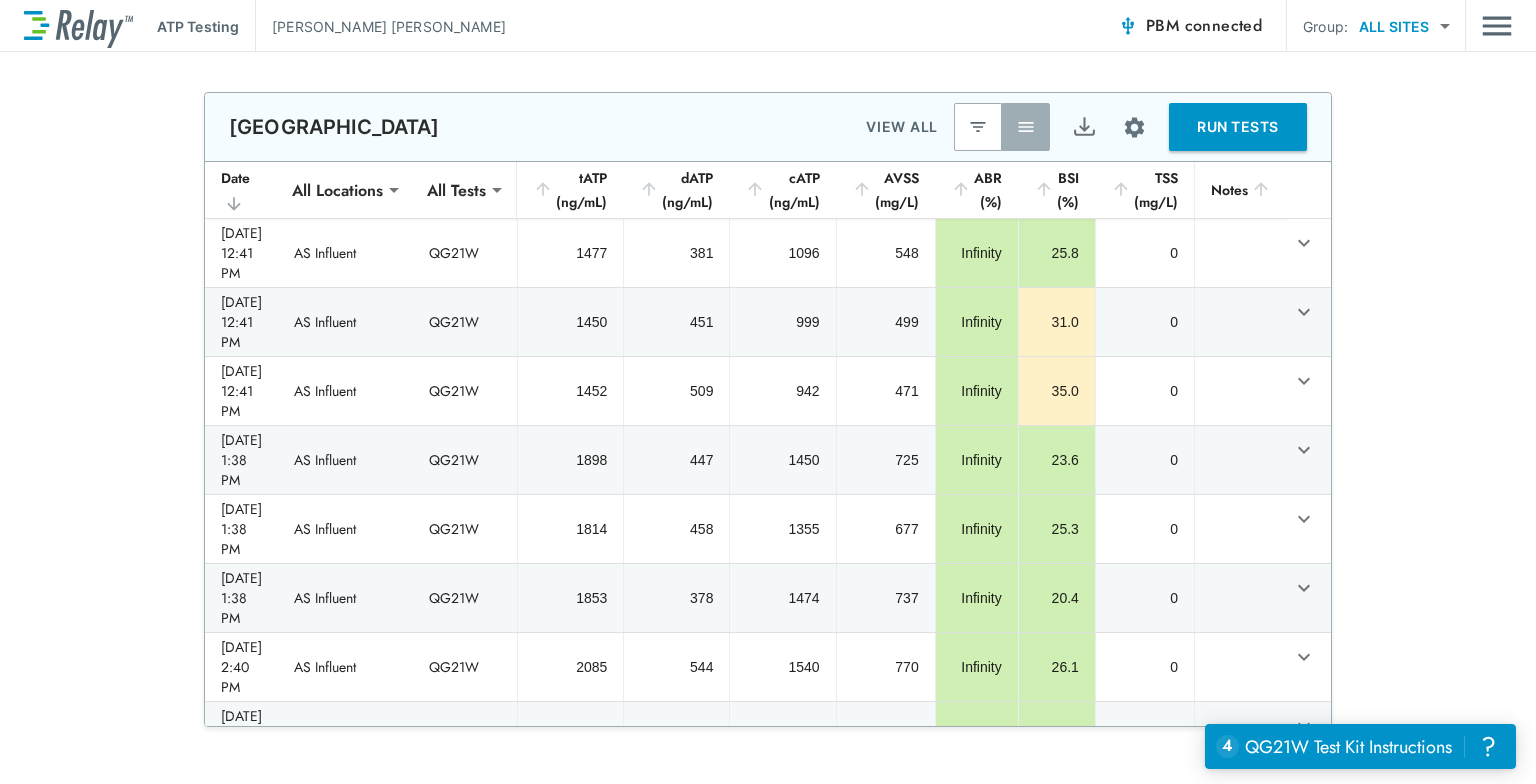click on "**********" at bounding box center [768, 409] 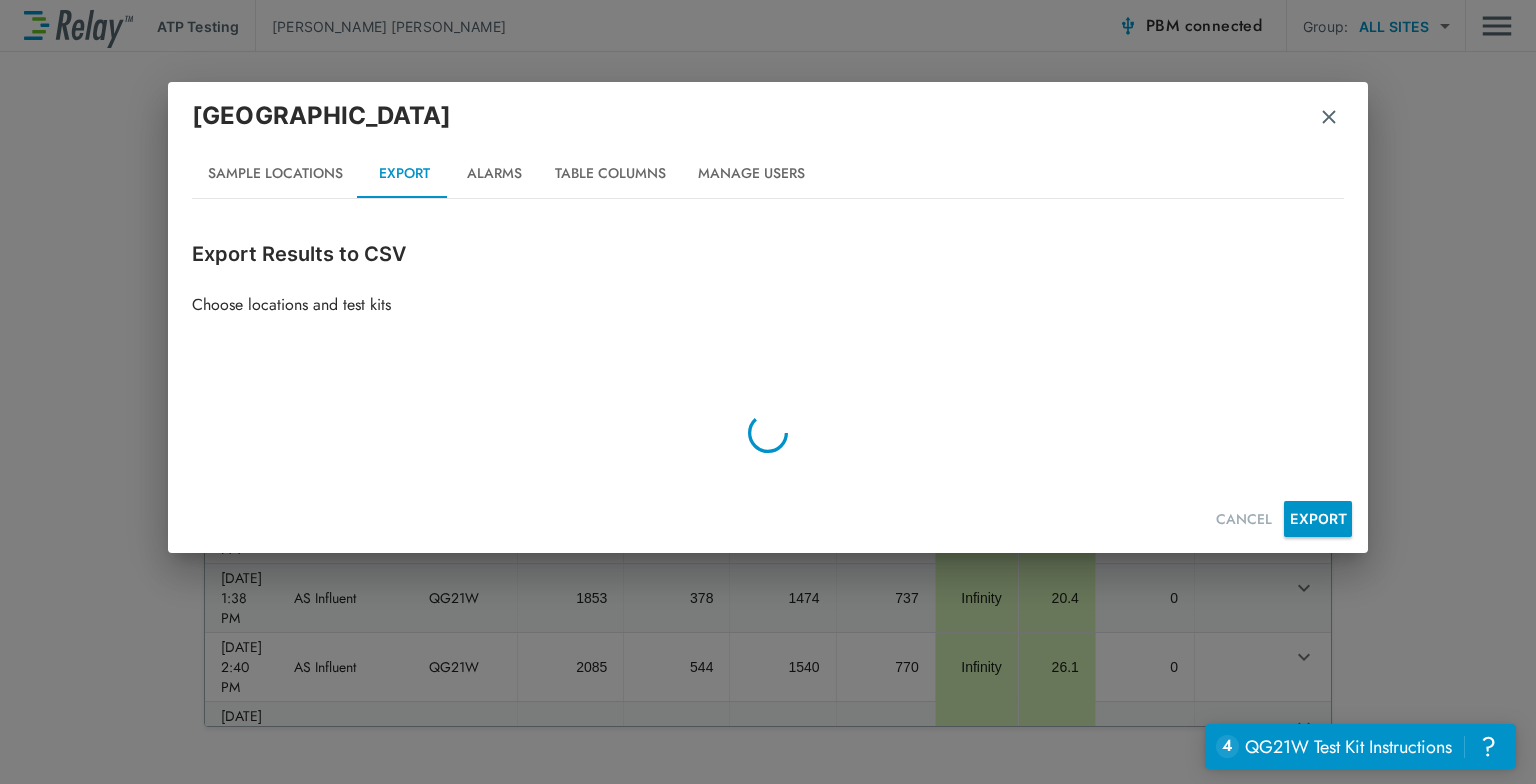 type on "****" 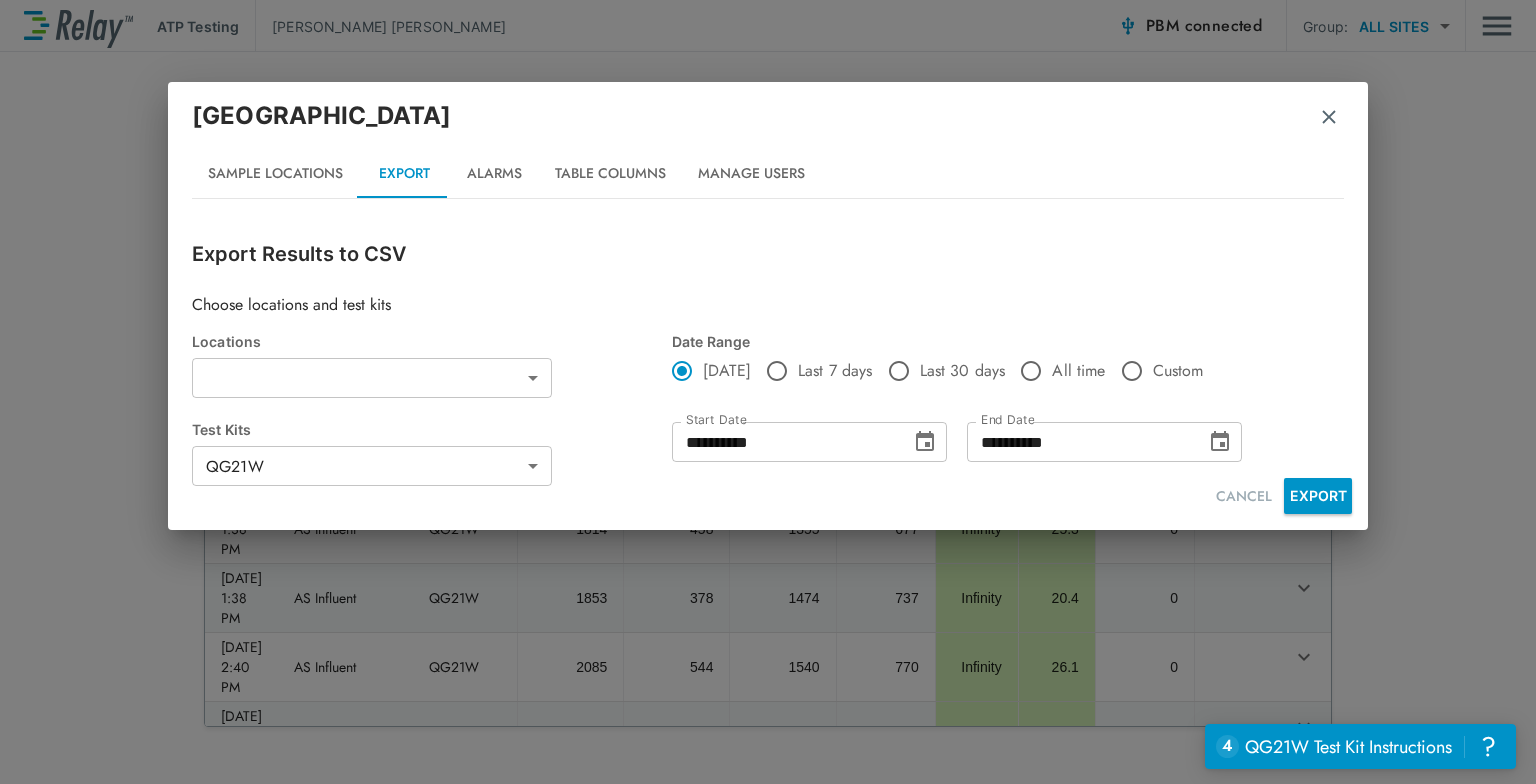 type on "**********" 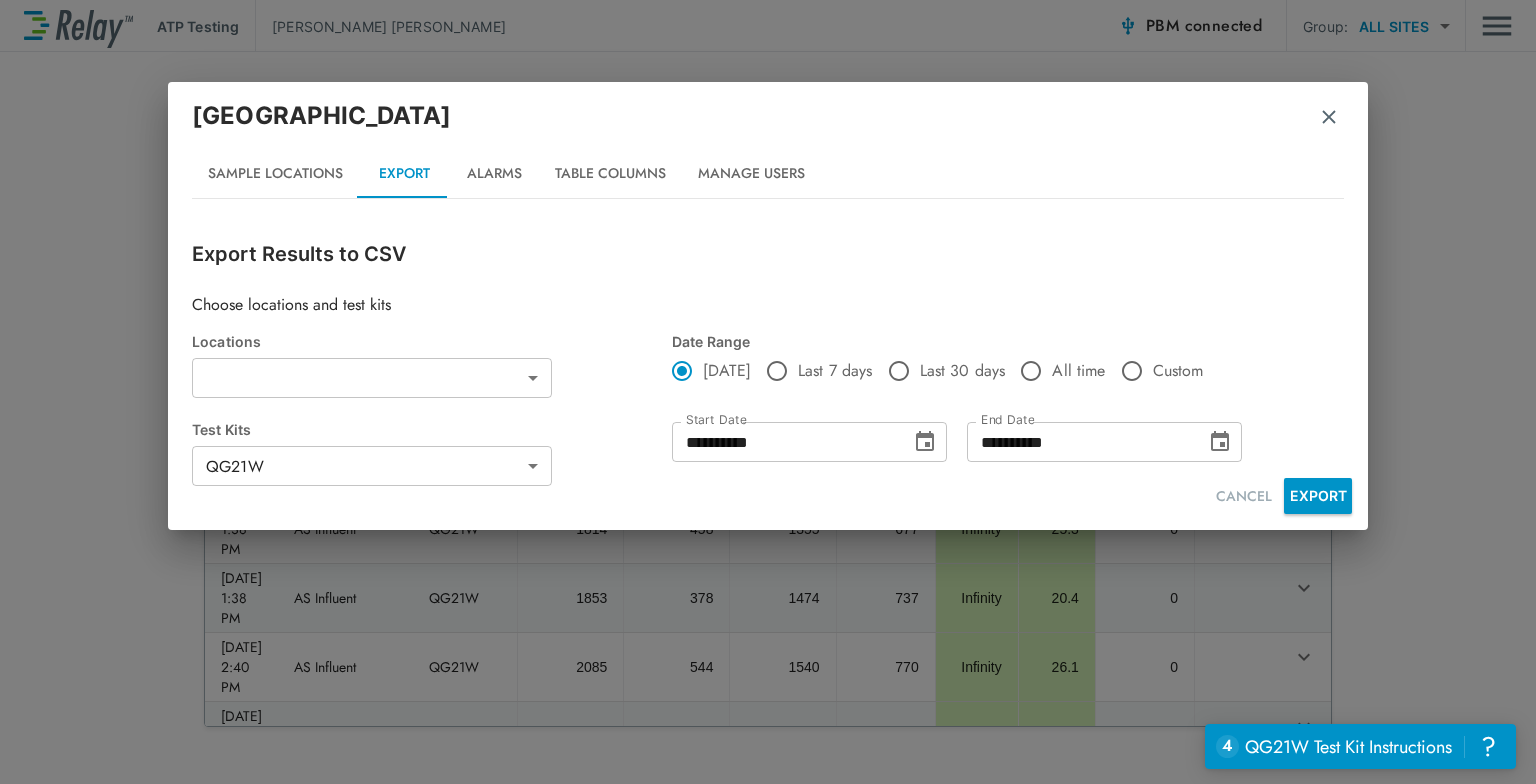 type on "*****" 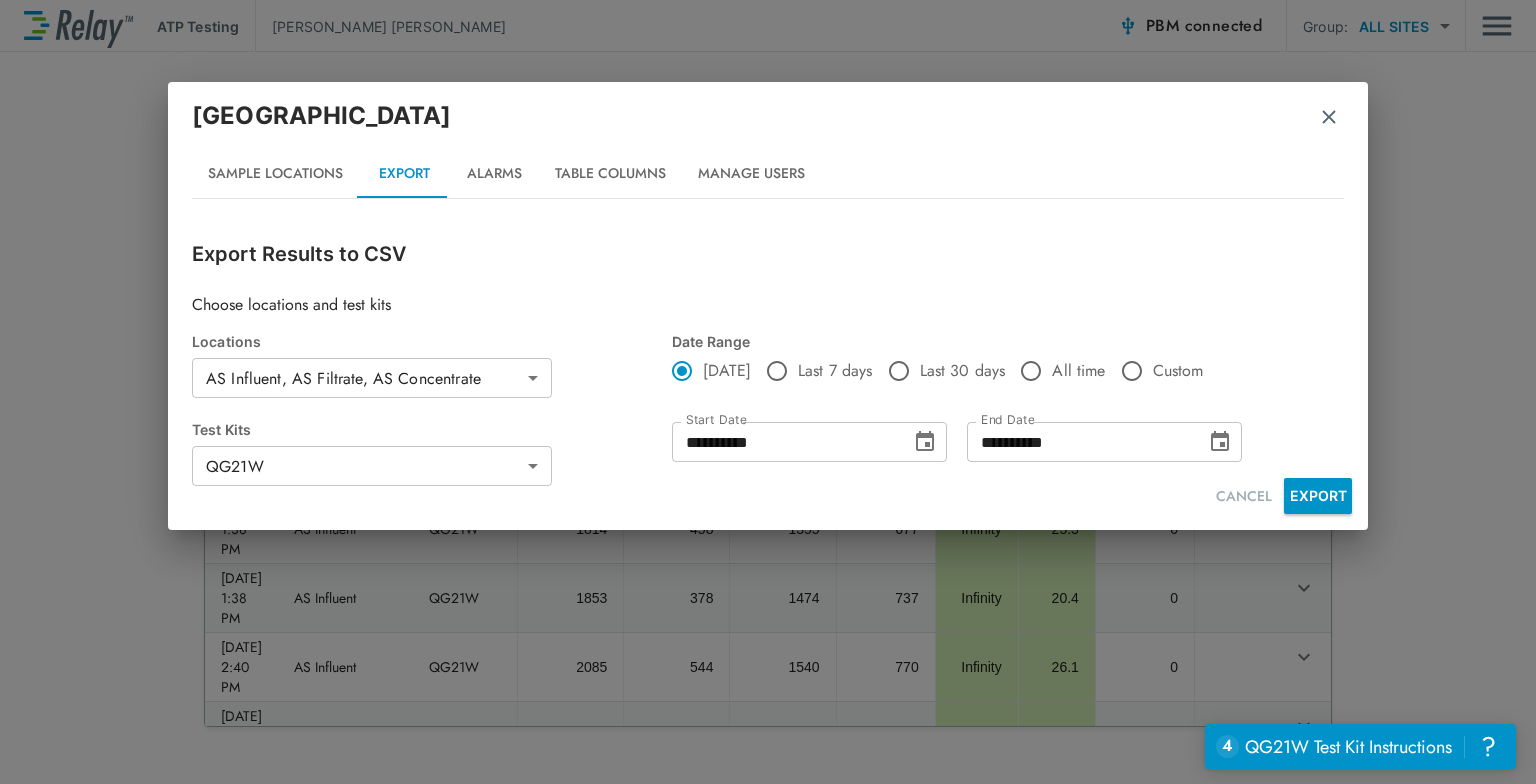 click on "**********" at bounding box center (768, 421) 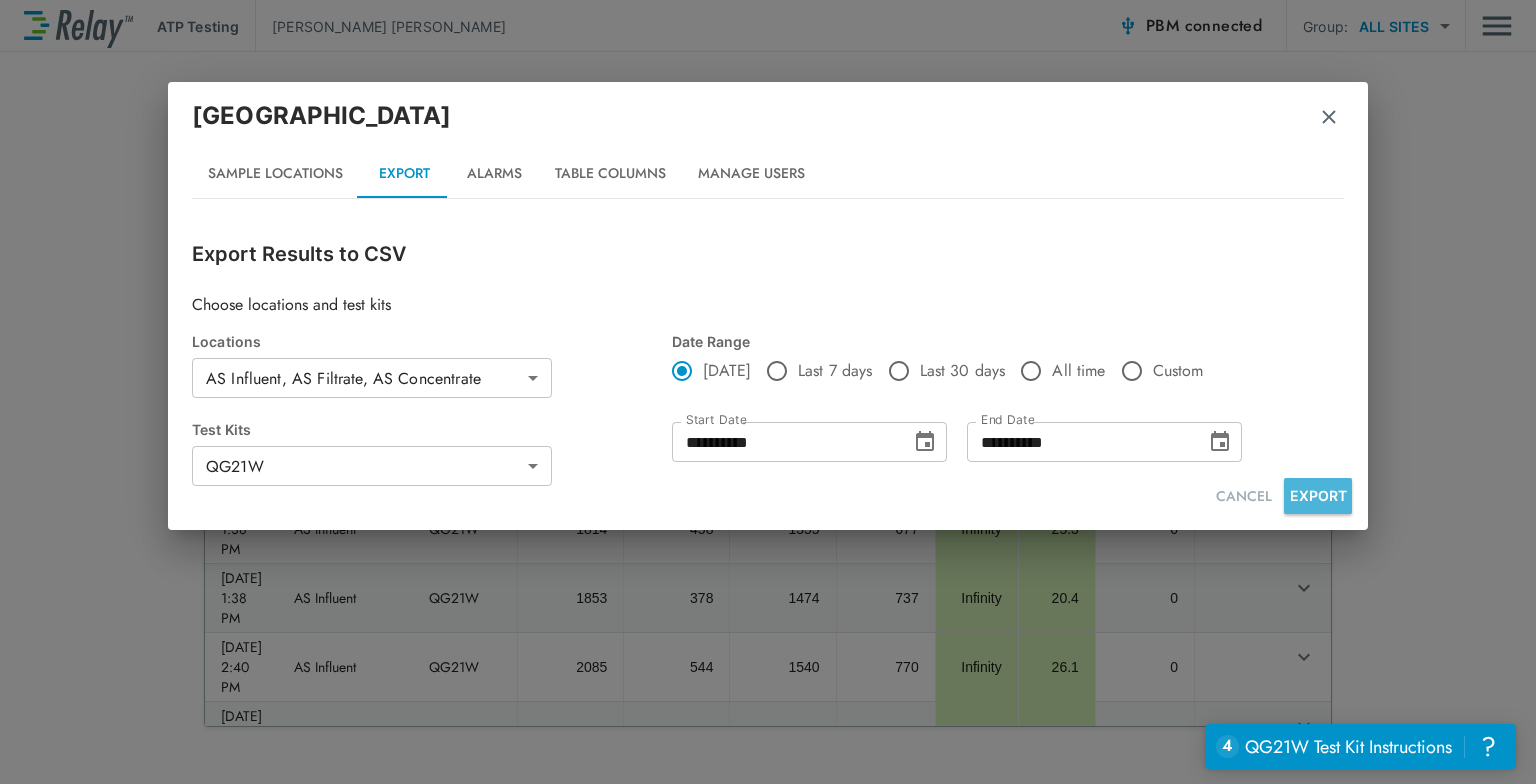 click on "EXPORT" at bounding box center [1318, 496] 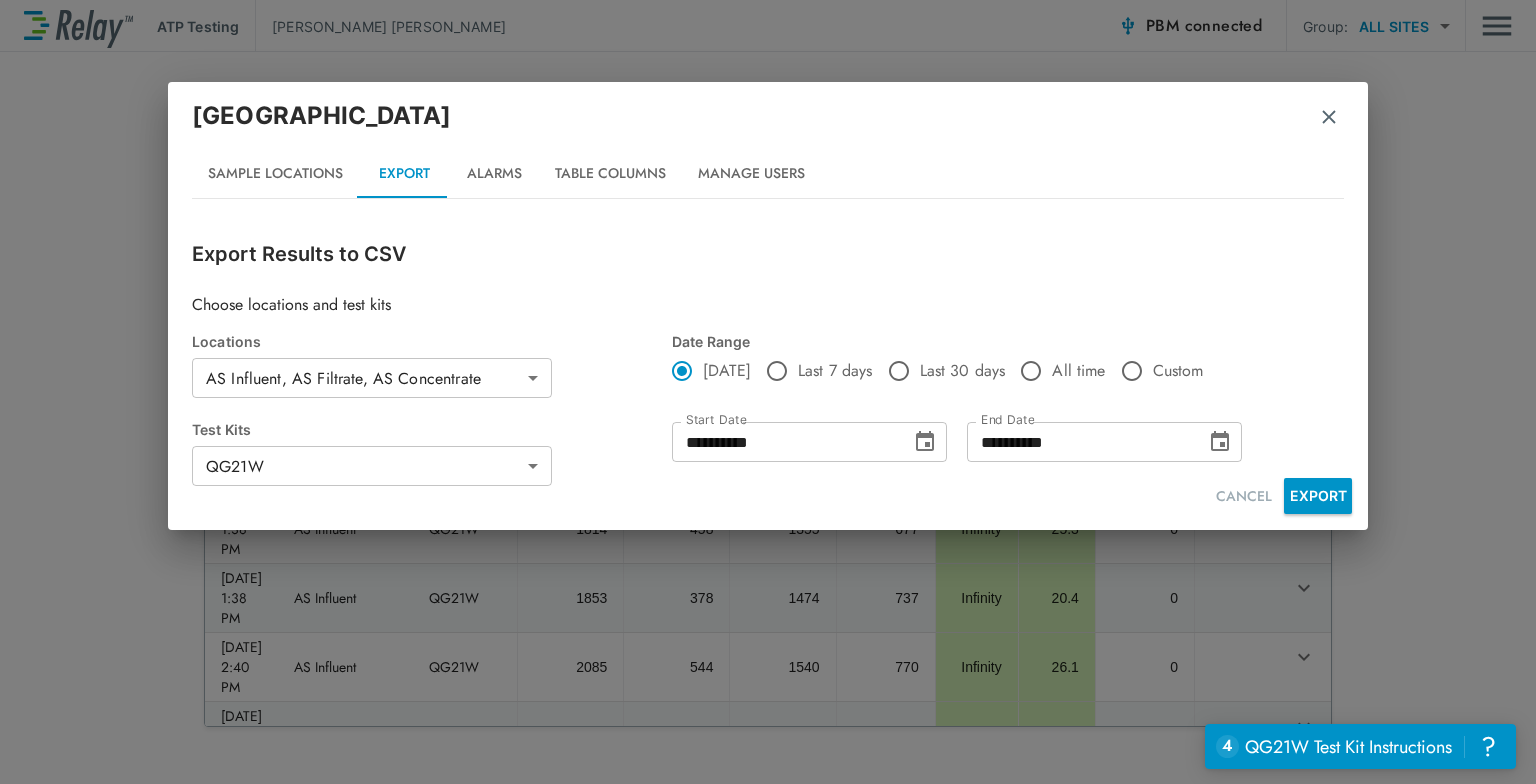 click on "Middlebury Sample Locations Export Alarms Table Columns Manage Users" at bounding box center (768, 148) 